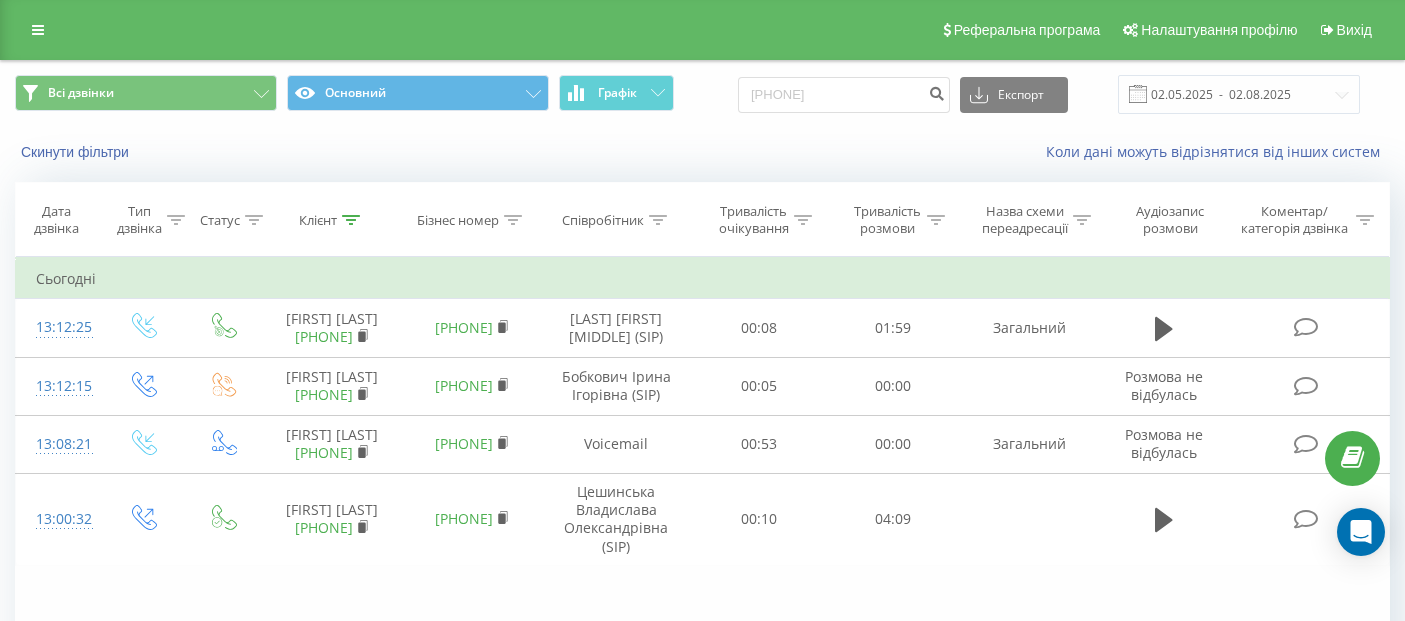scroll, scrollTop: 0, scrollLeft: 0, axis: both 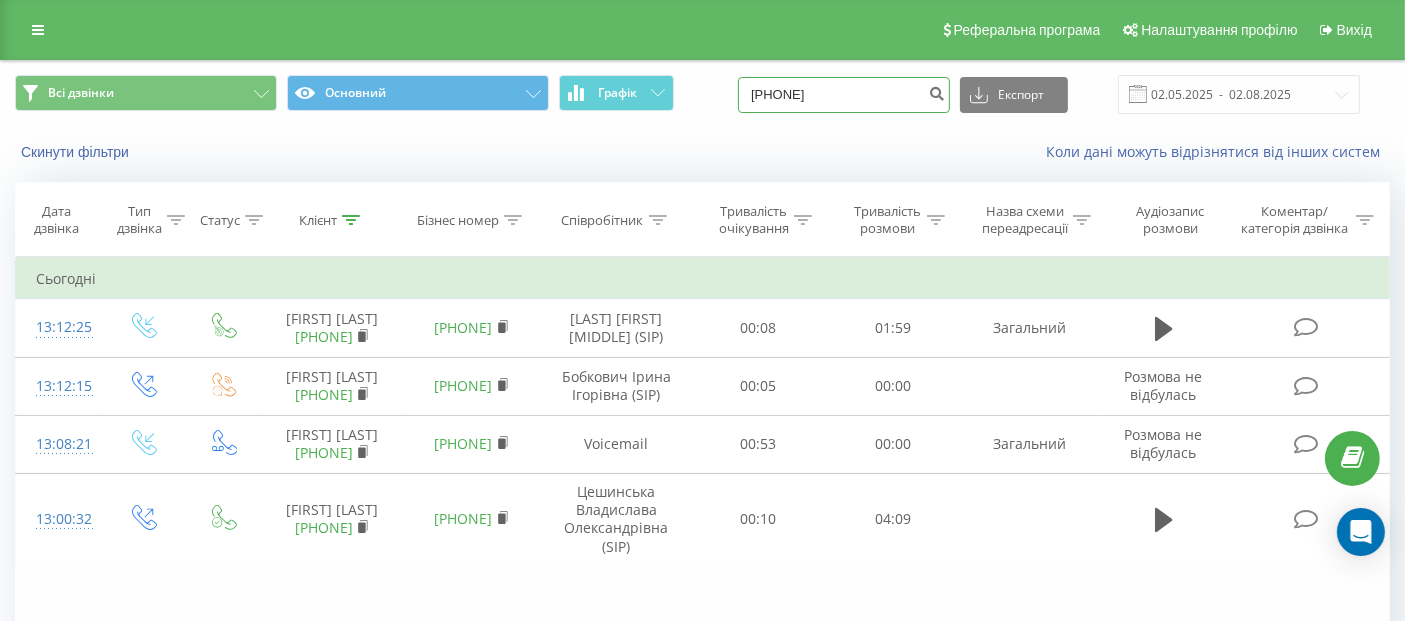 click on "0667074220" at bounding box center [844, 95] 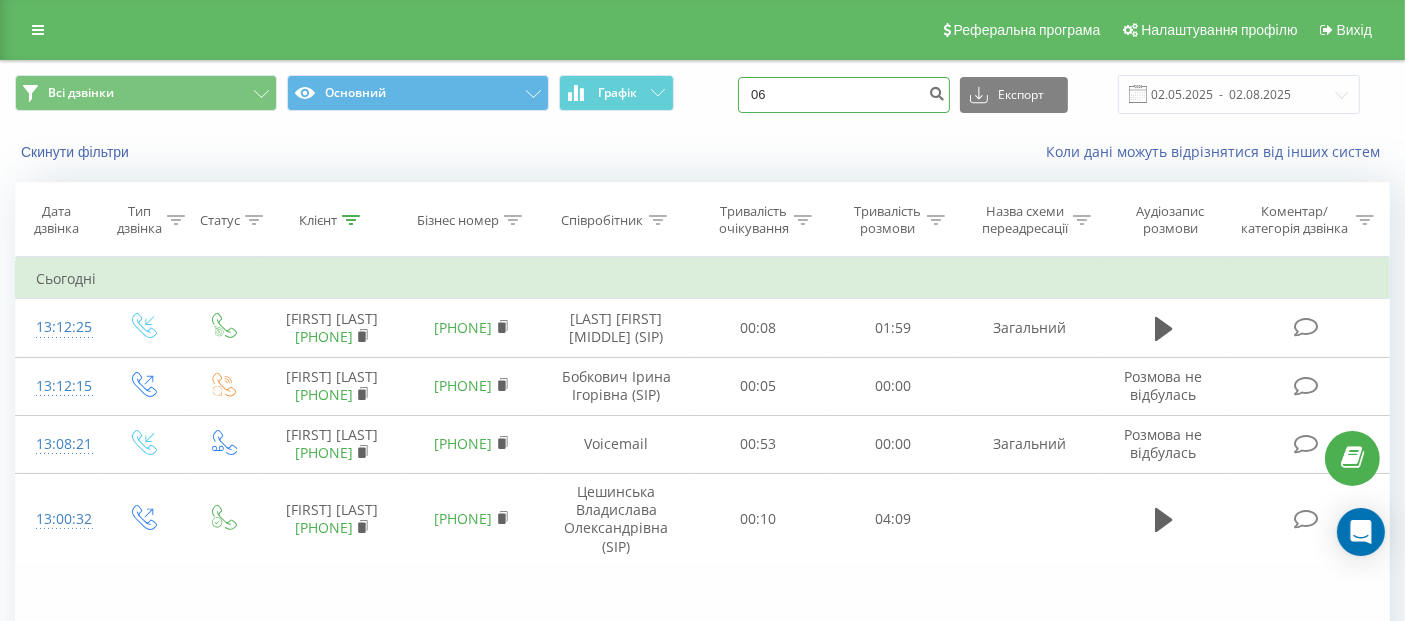 type on "0" 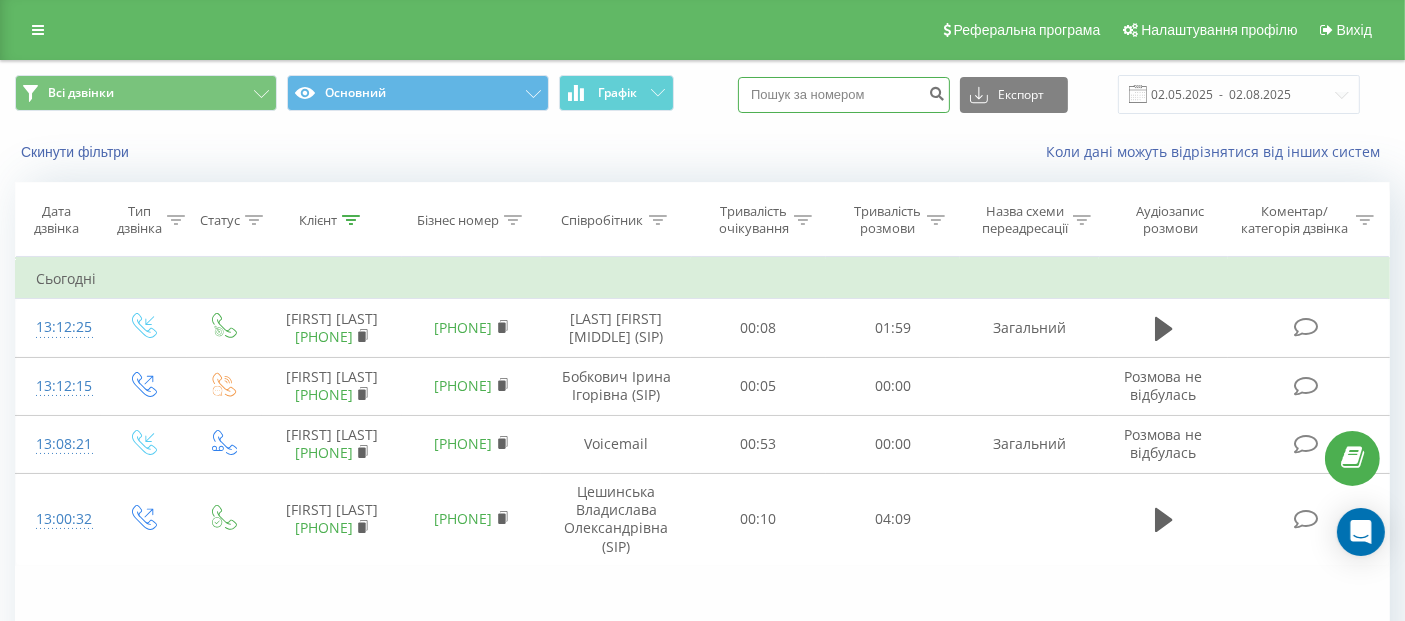 paste on "067 007 2044" 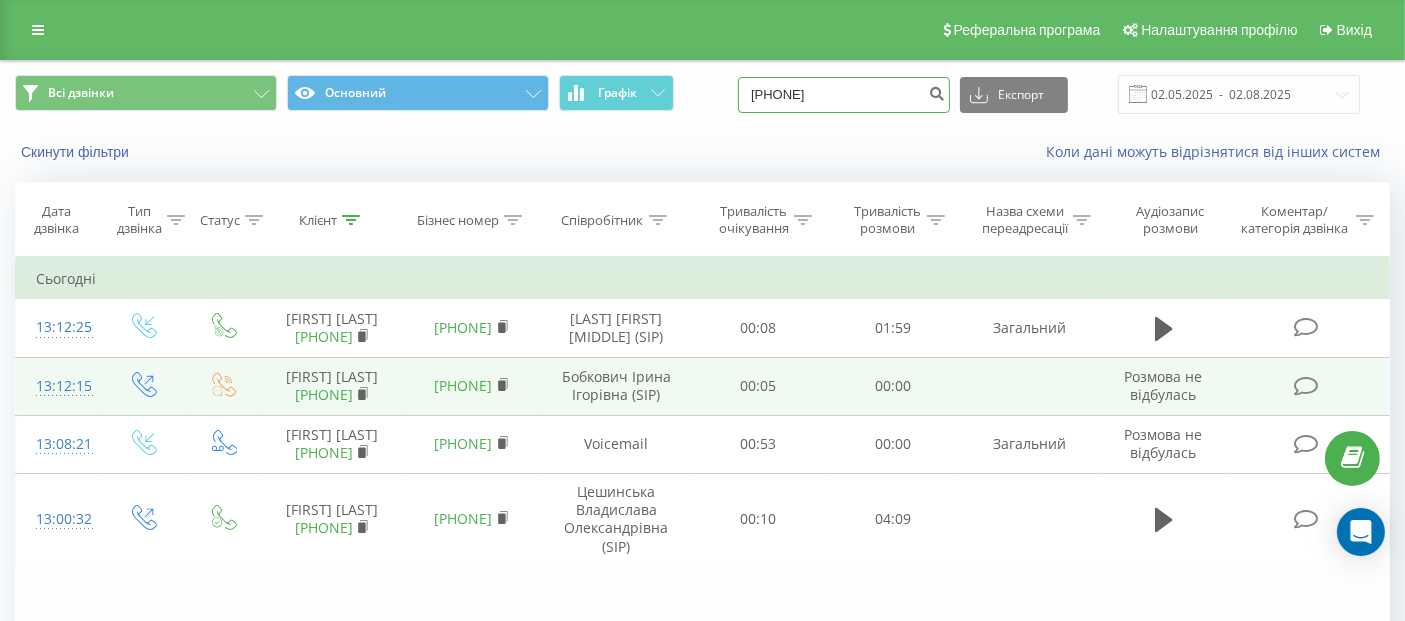 type on "067 007 2044" 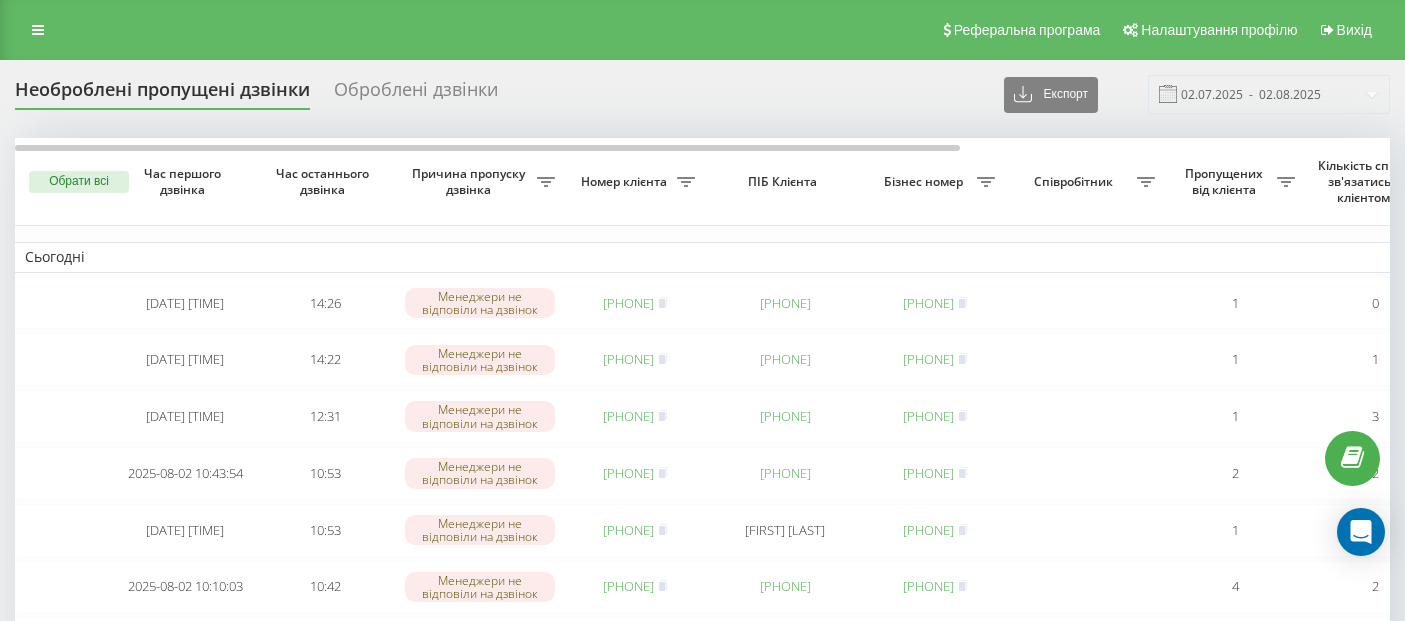 scroll, scrollTop: 0, scrollLeft: 0, axis: both 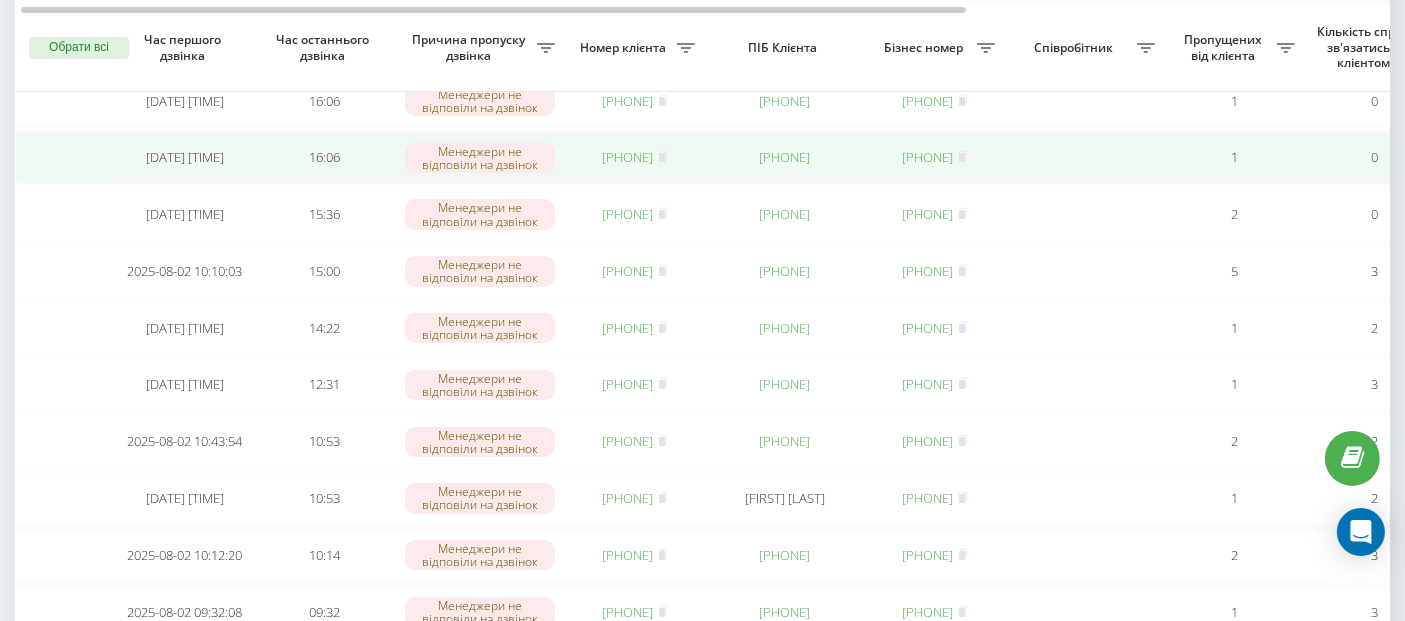 click on "[PHONE]" at bounding box center (628, 157) 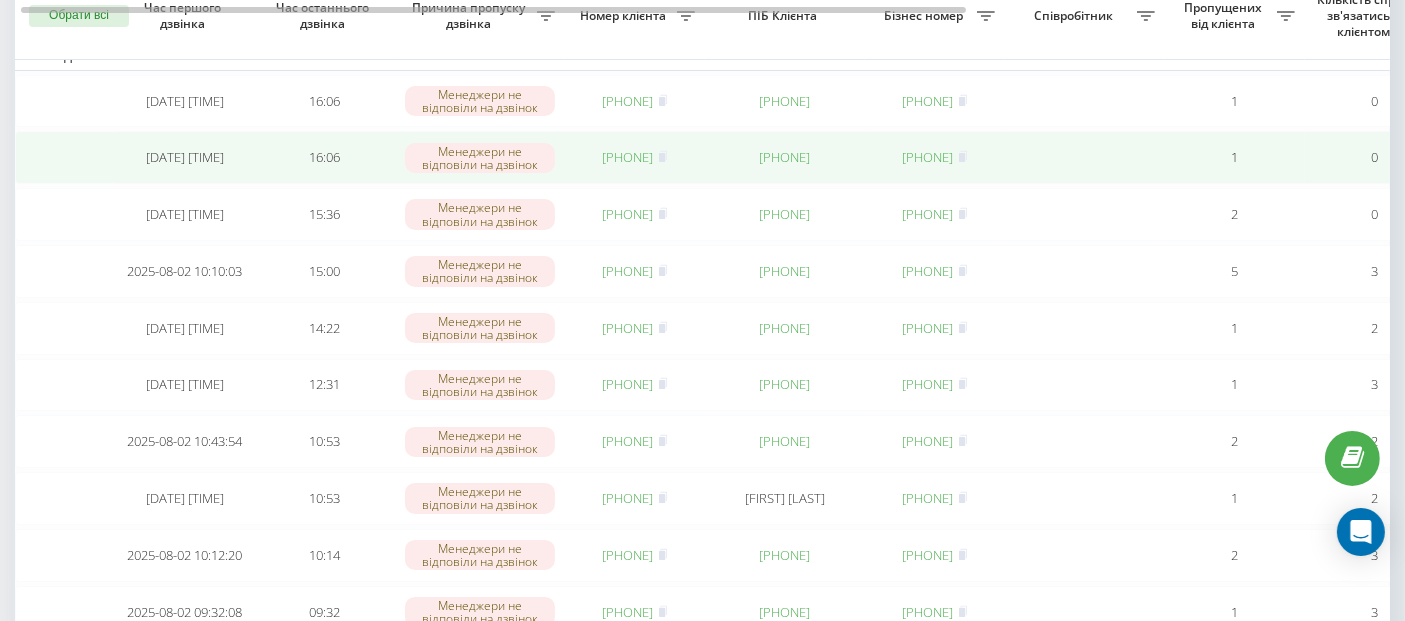scroll, scrollTop: 0, scrollLeft: 0, axis: both 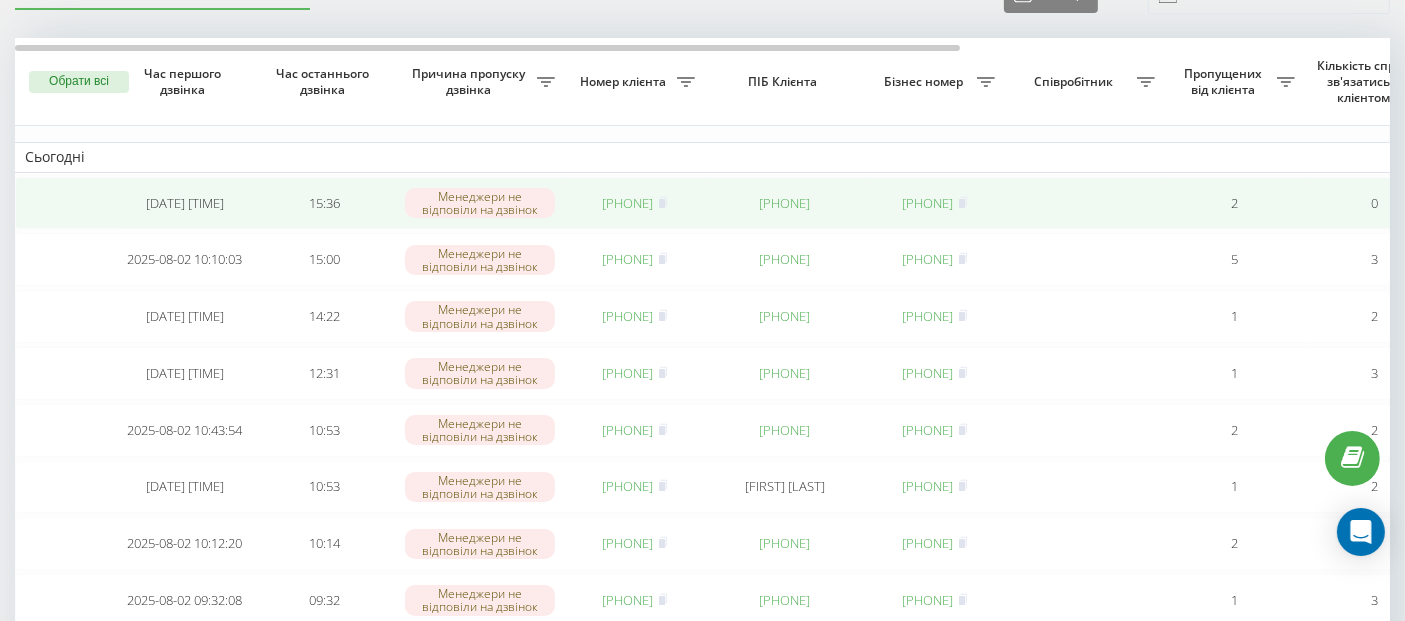 click on "380670072044" at bounding box center [628, 203] 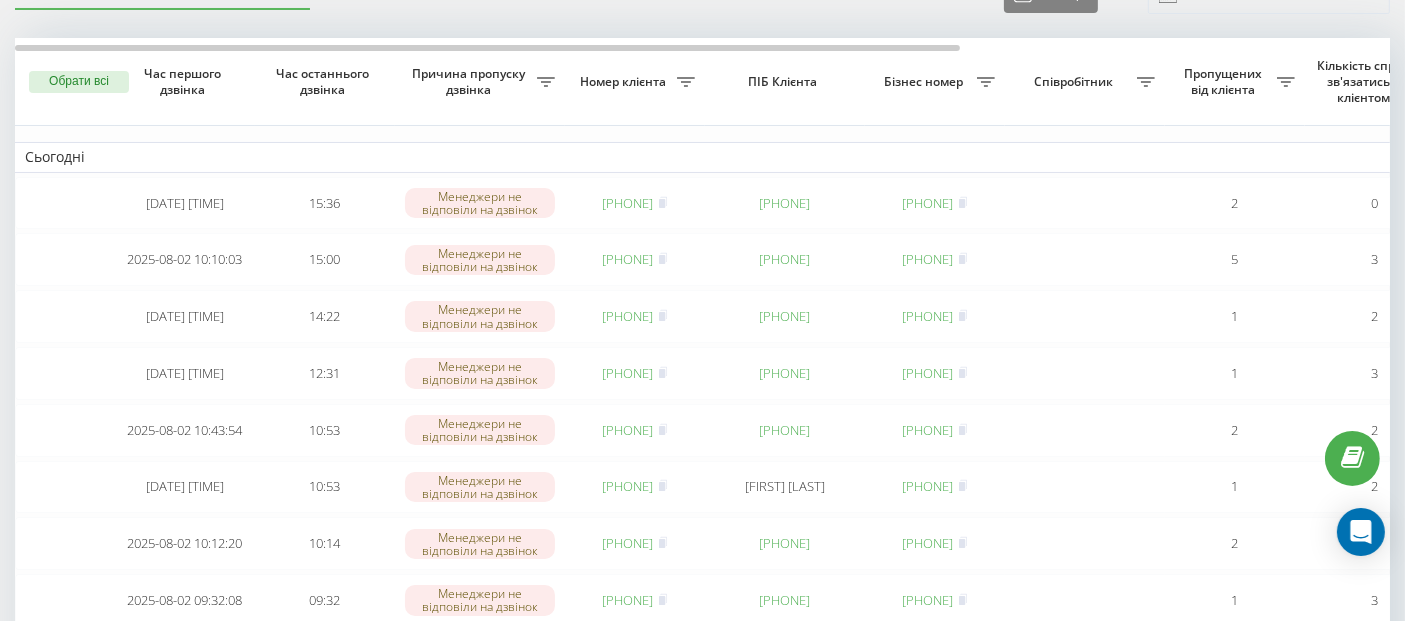 scroll, scrollTop: 40, scrollLeft: 0, axis: vertical 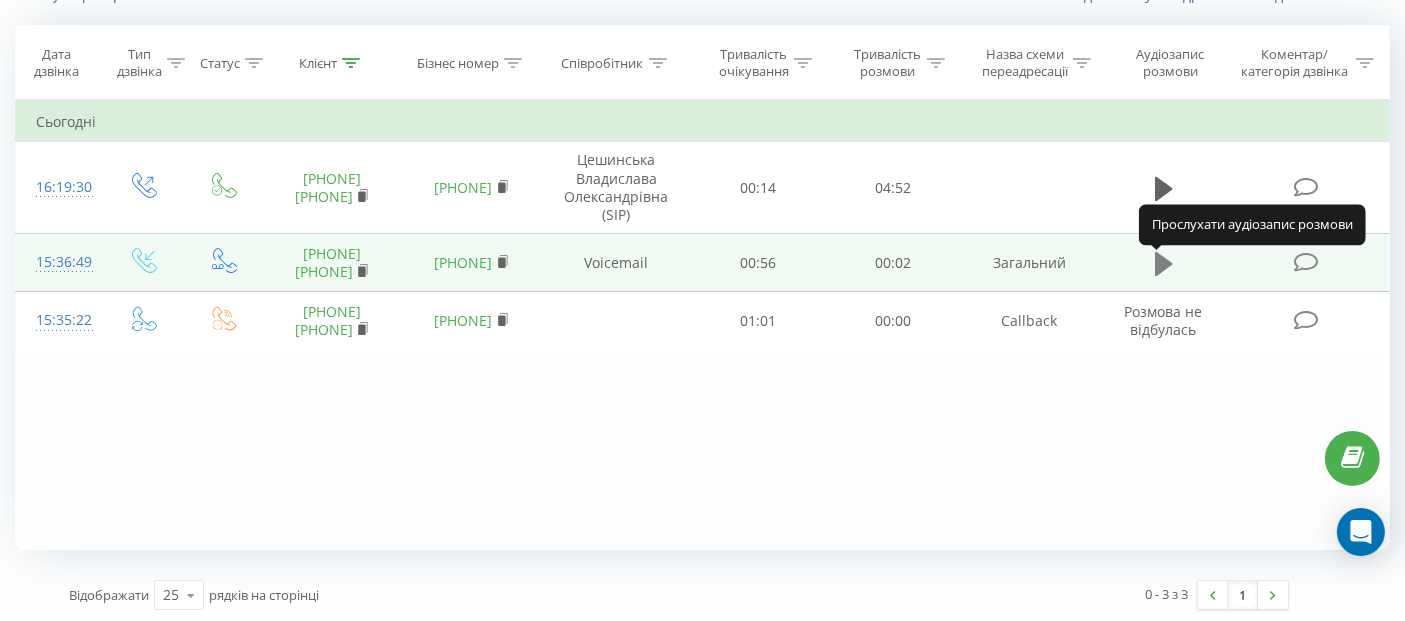 click 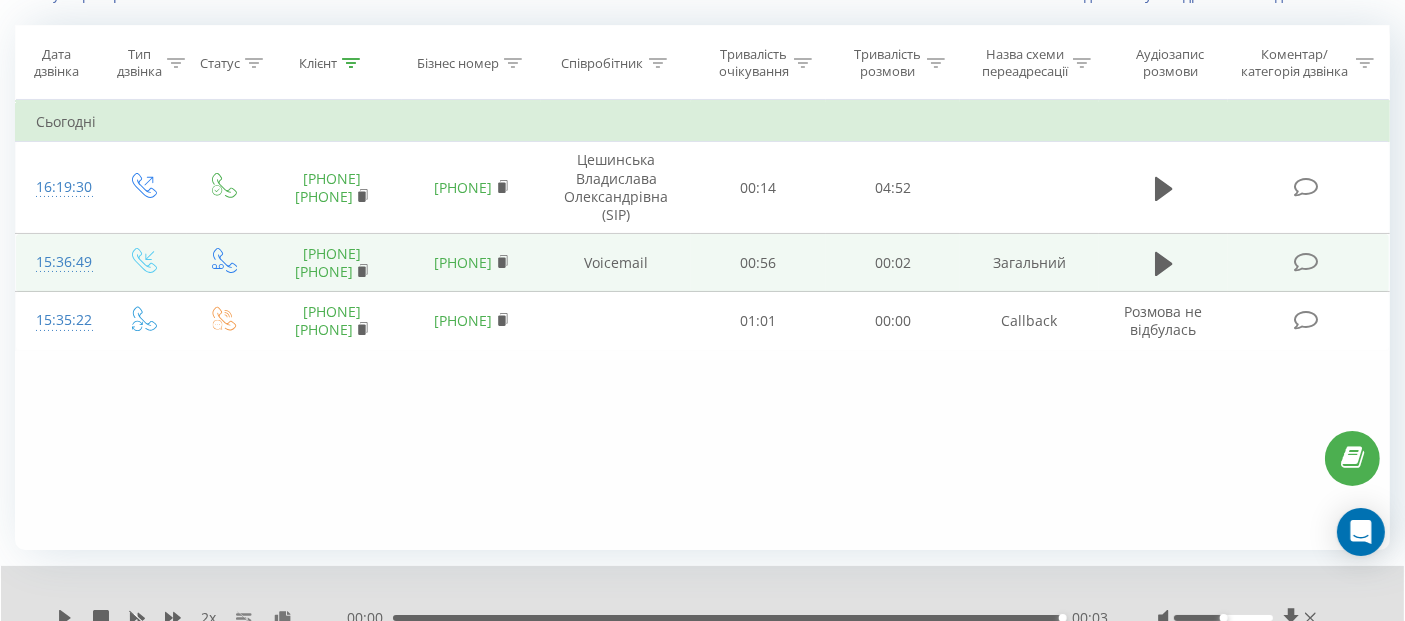click on "380670072044" 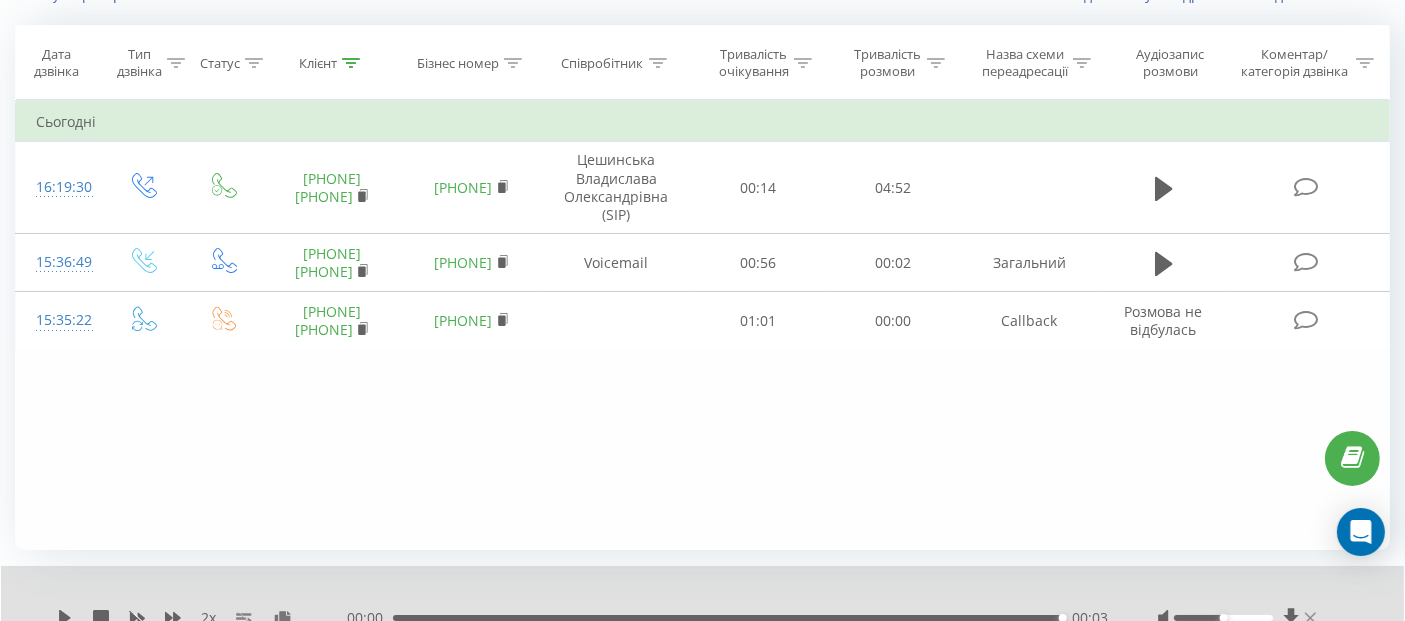 click 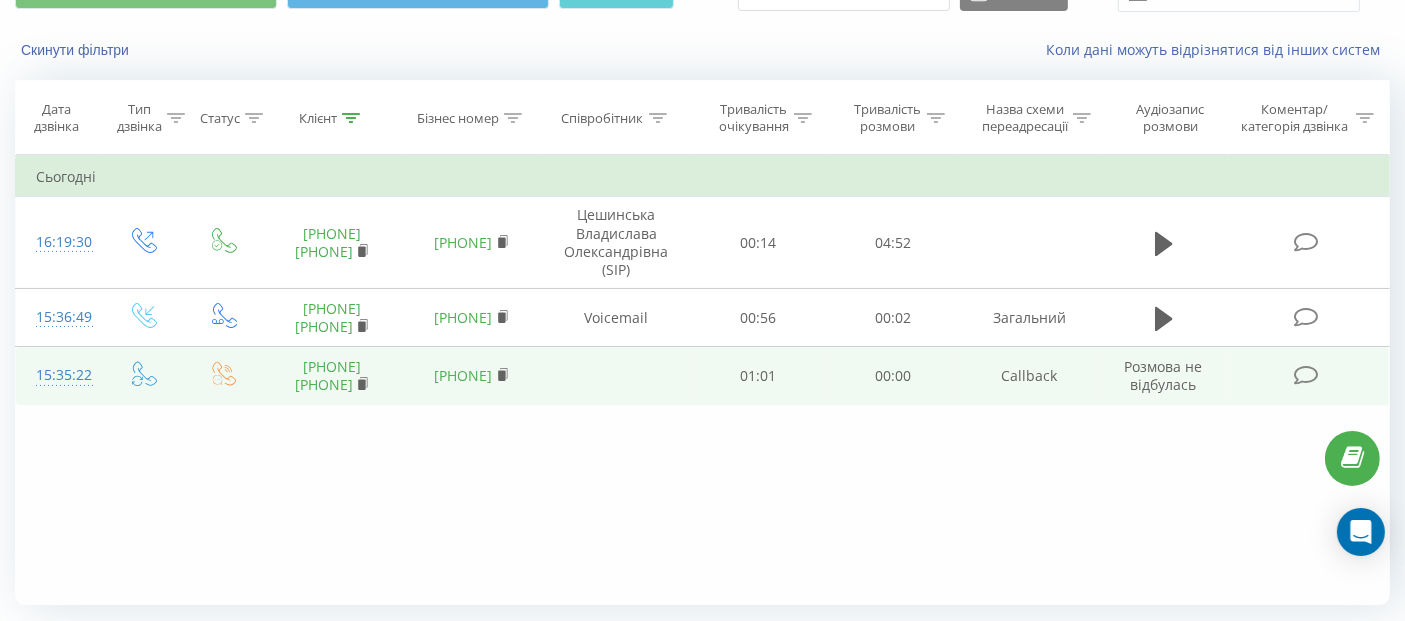 scroll, scrollTop: 0, scrollLeft: 0, axis: both 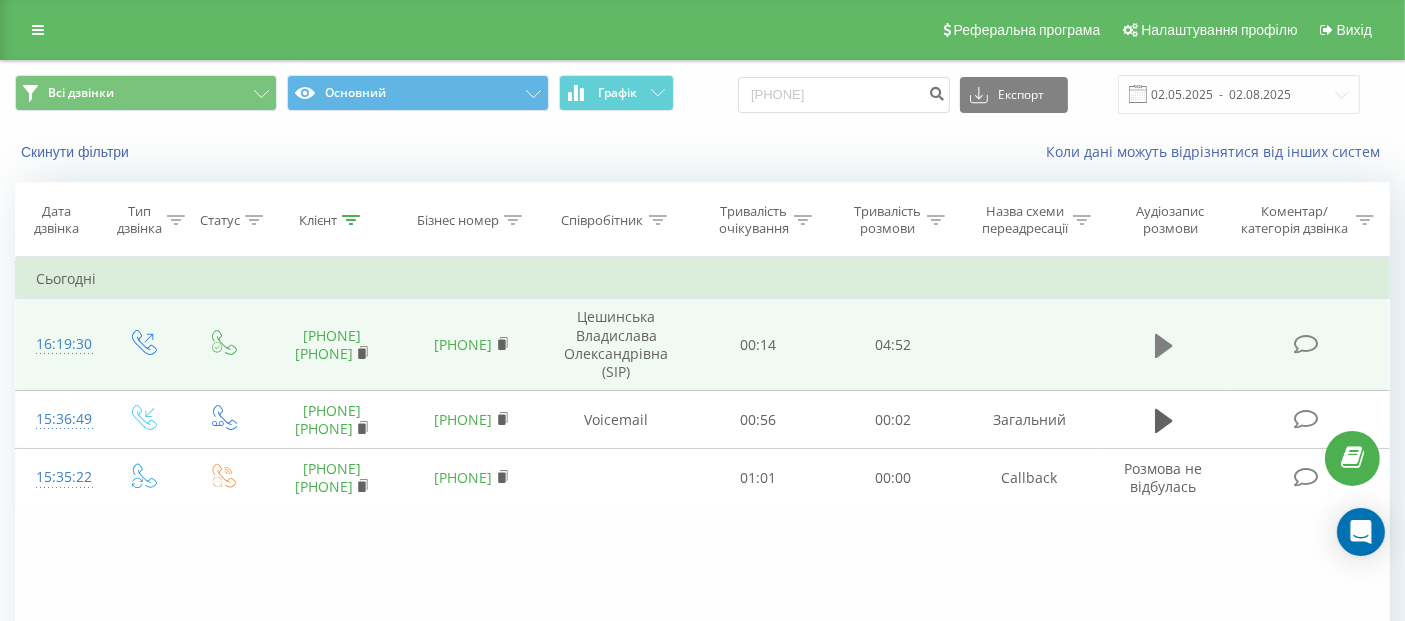 click 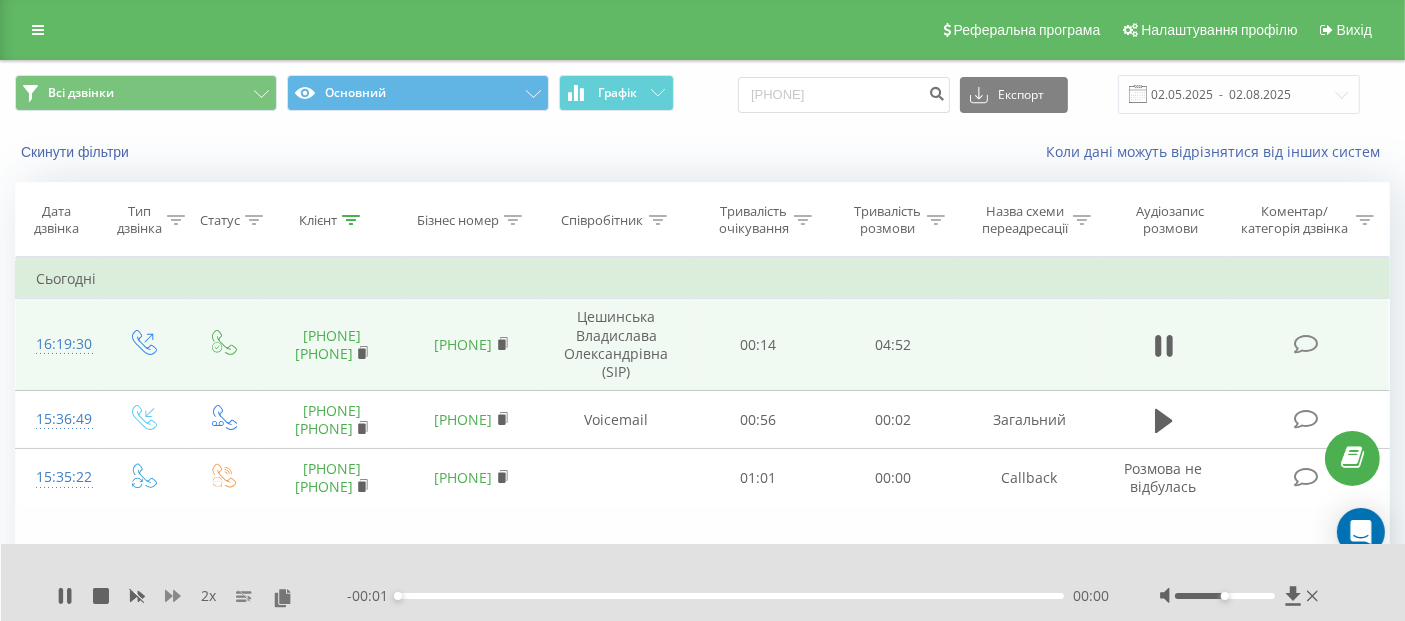 click 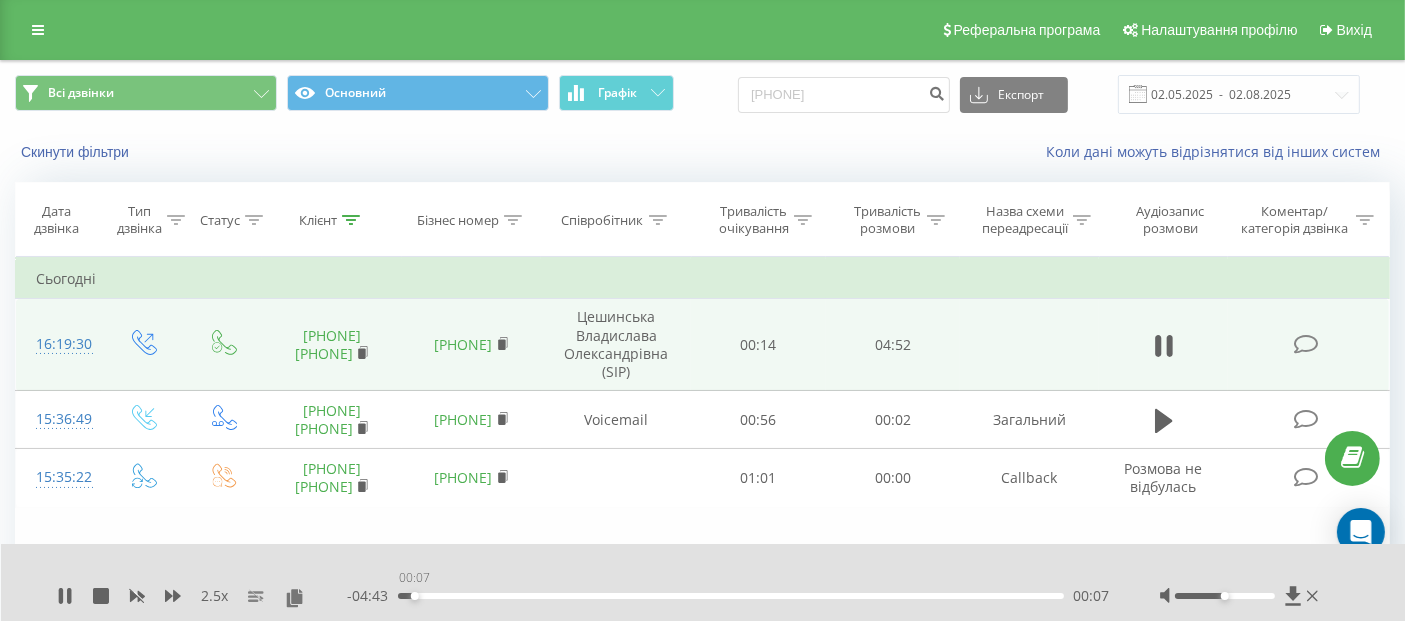 click on "00:07" at bounding box center (731, 596) 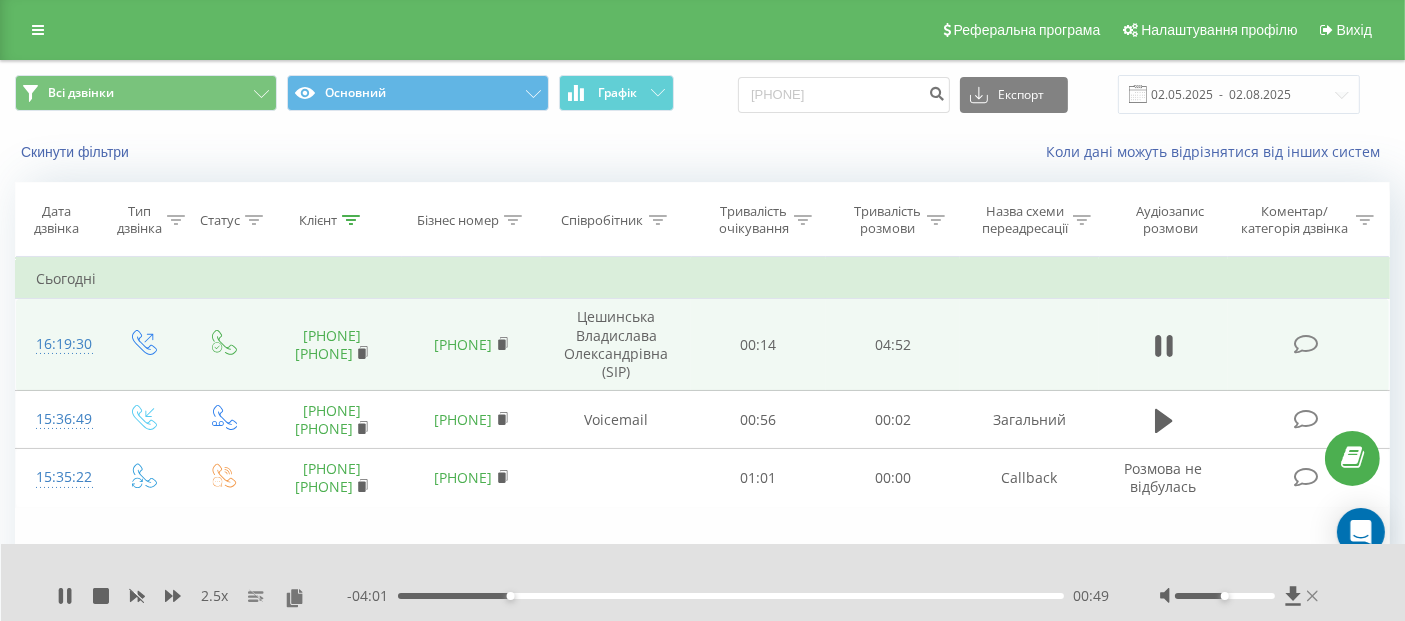 click 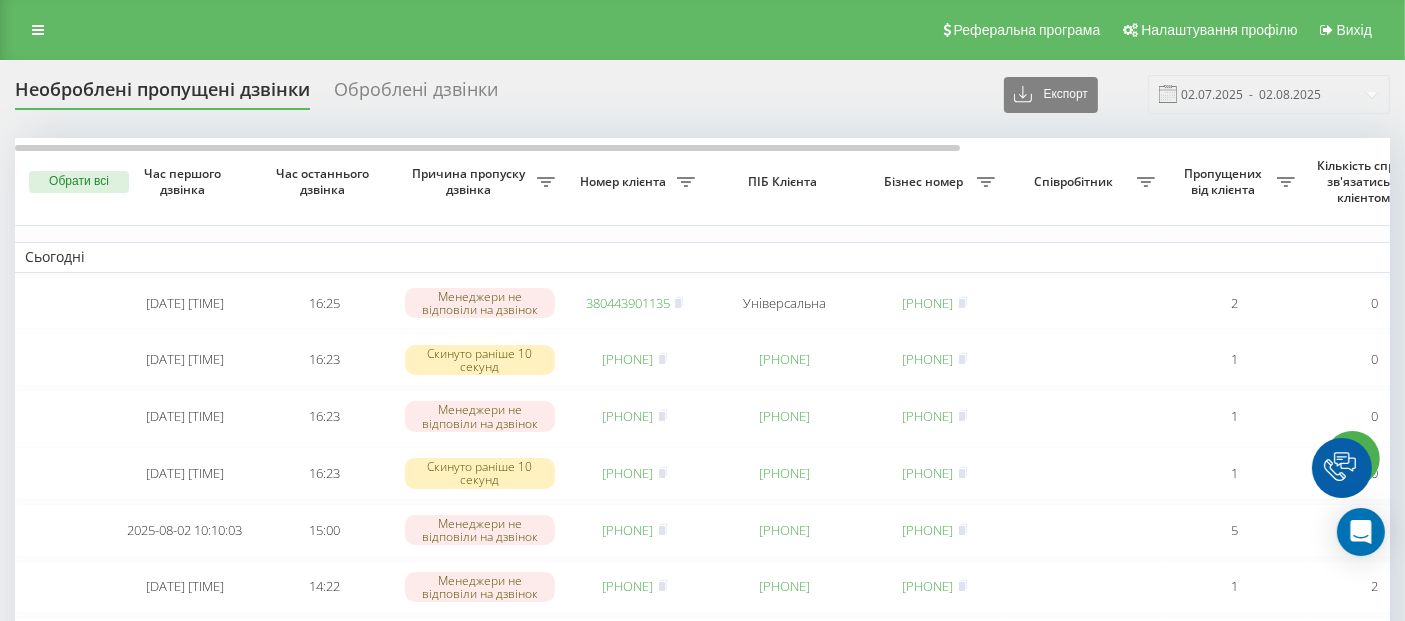 scroll, scrollTop: 88, scrollLeft: 0, axis: vertical 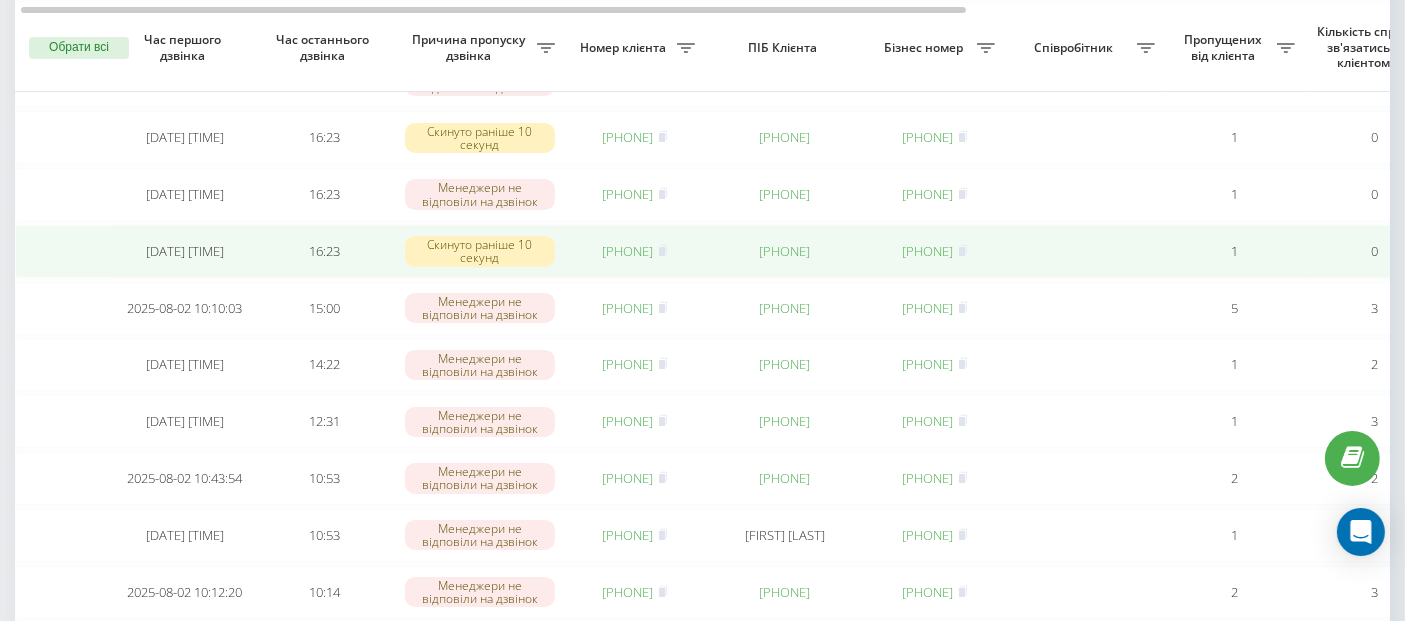 click on "[PHONE]" at bounding box center (628, 251) 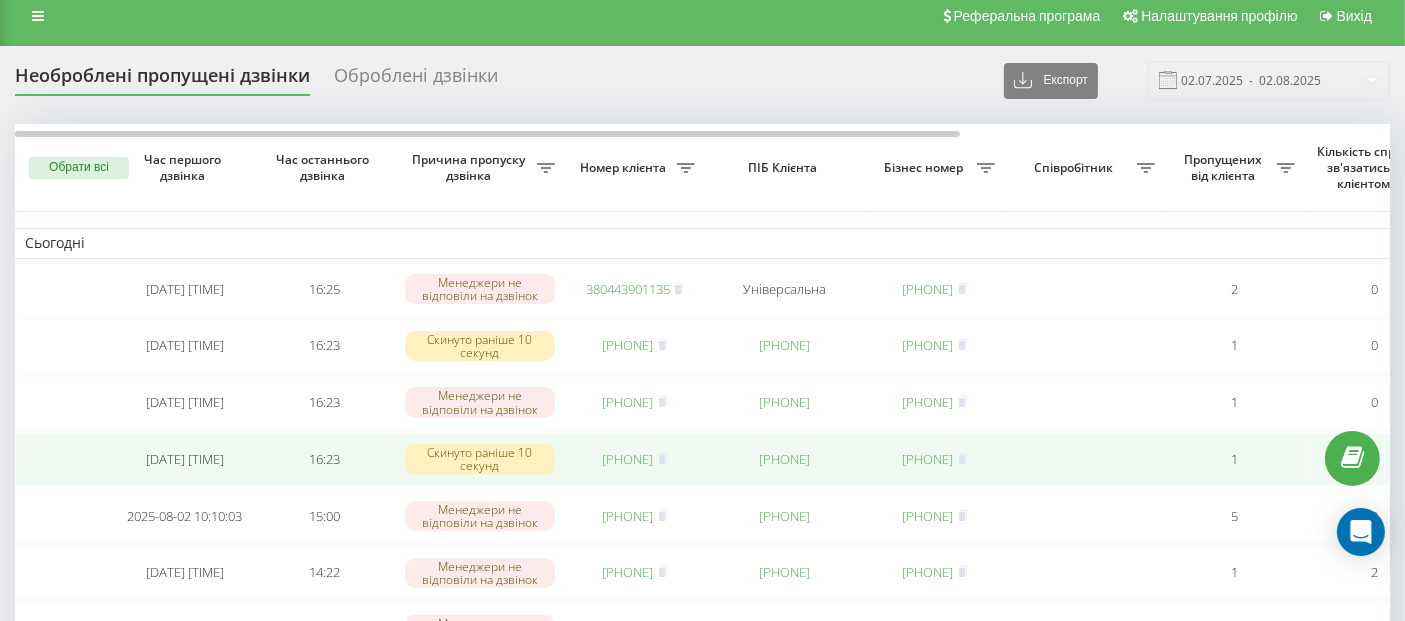 scroll, scrollTop: 0, scrollLeft: 0, axis: both 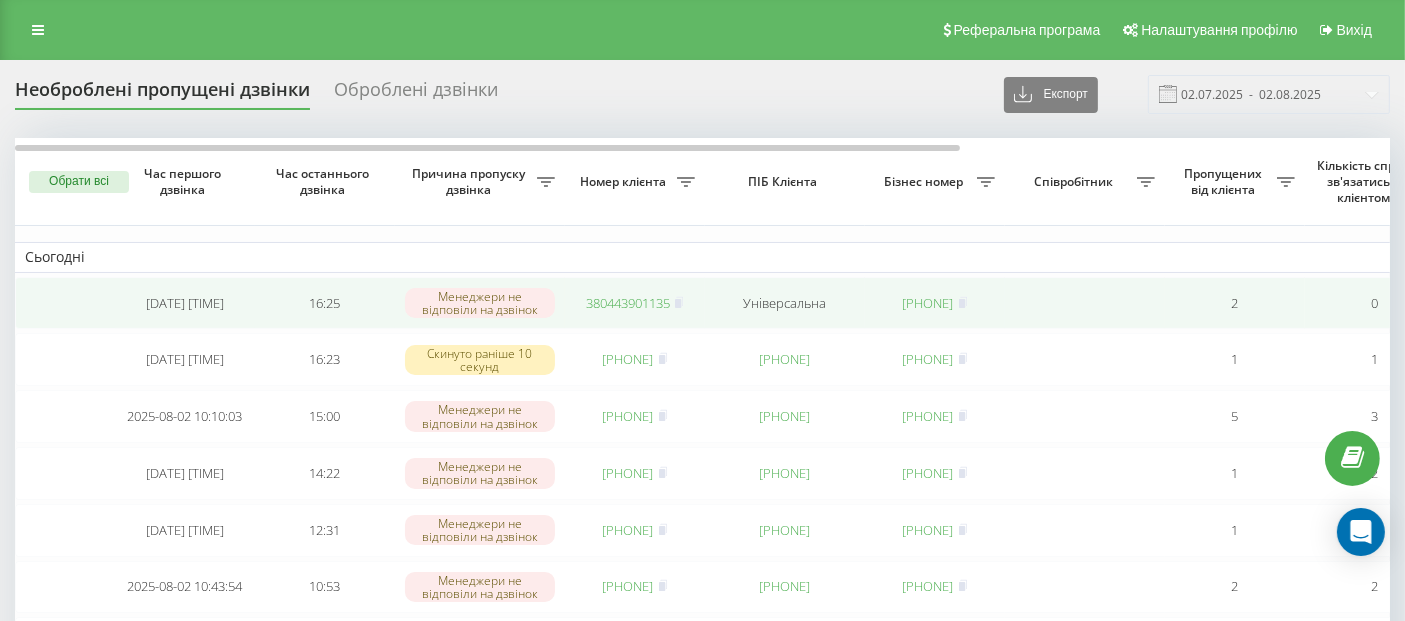 click on "380443901135" at bounding box center [628, 303] 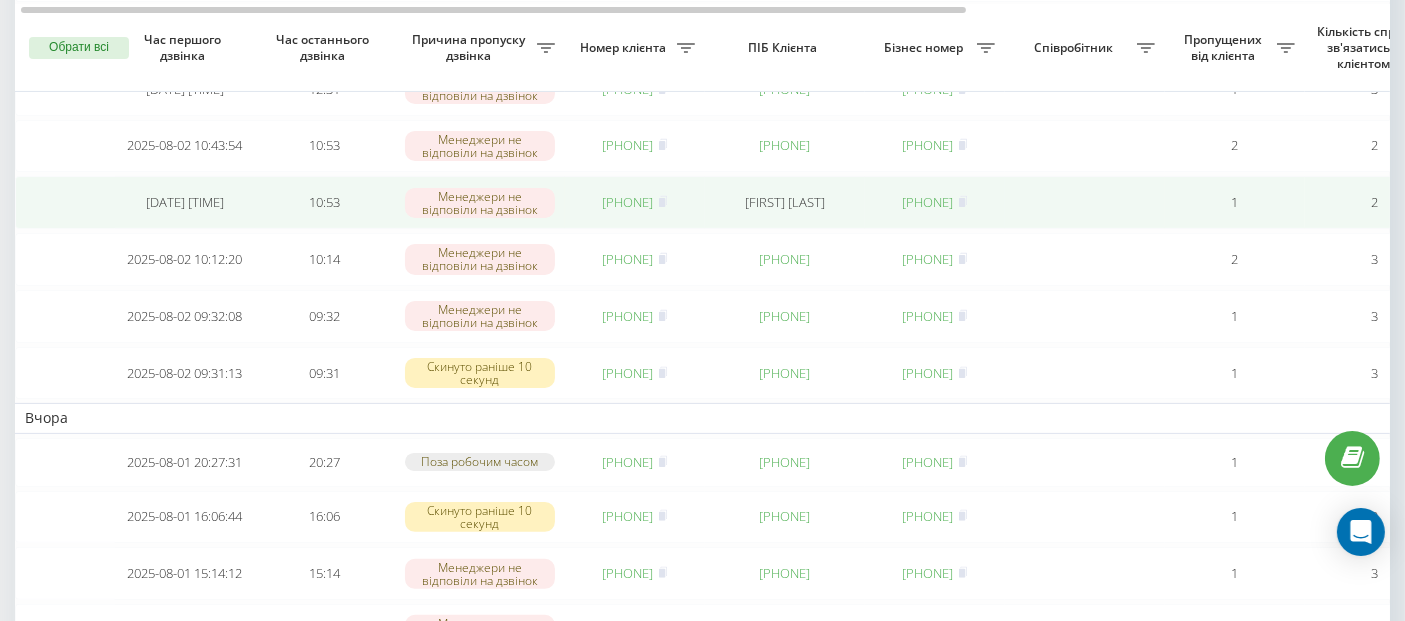 scroll, scrollTop: 201, scrollLeft: 0, axis: vertical 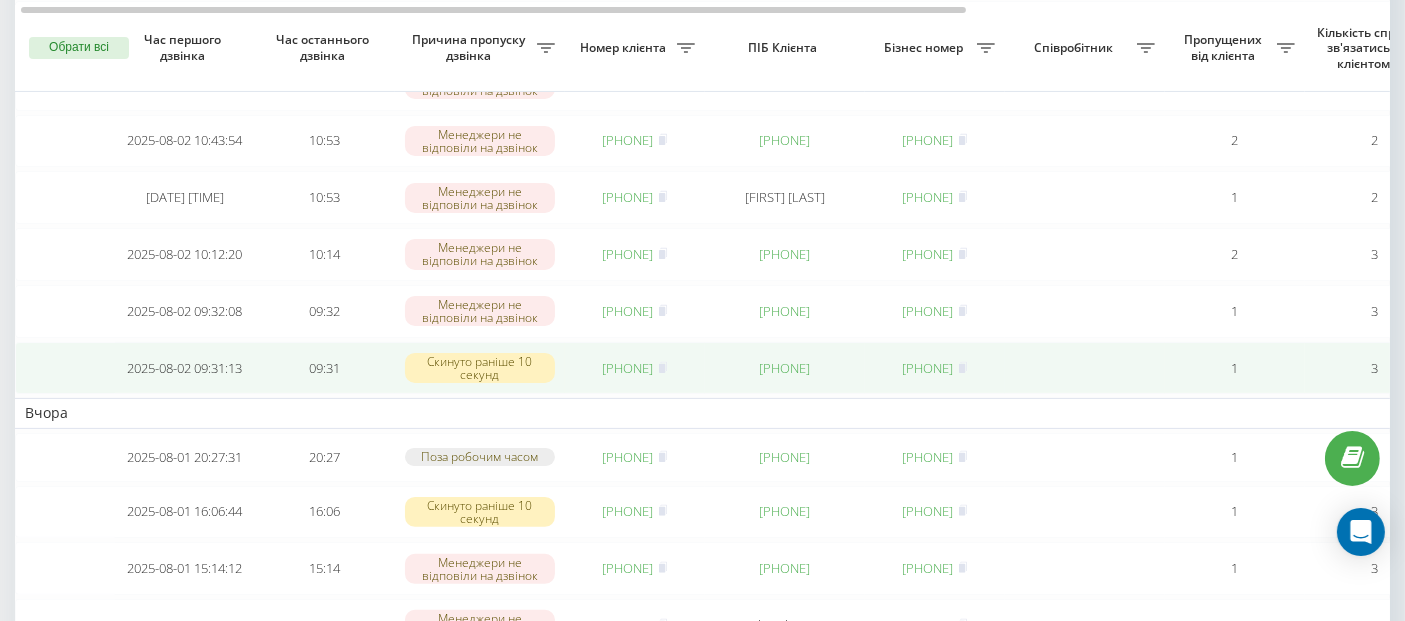 click on "380931613535" at bounding box center (628, 368) 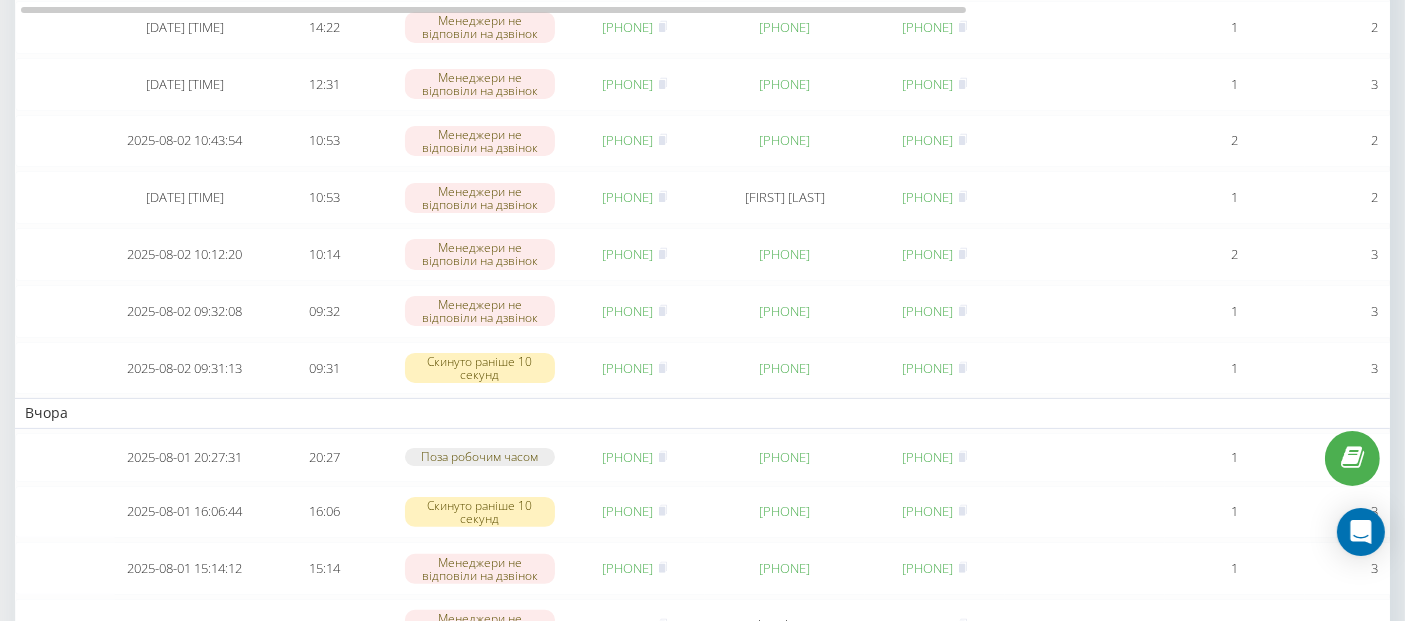 scroll, scrollTop: 146, scrollLeft: 0, axis: vertical 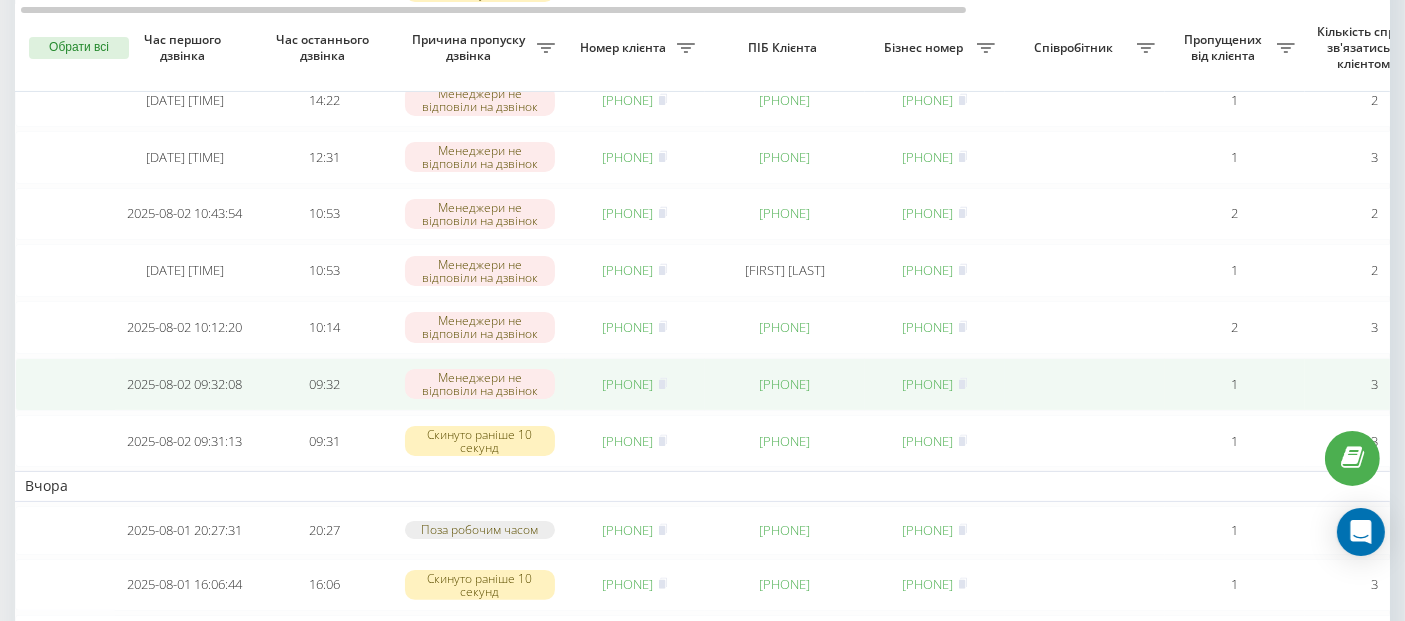 click on "[PHONE]" at bounding box center (628, 384) 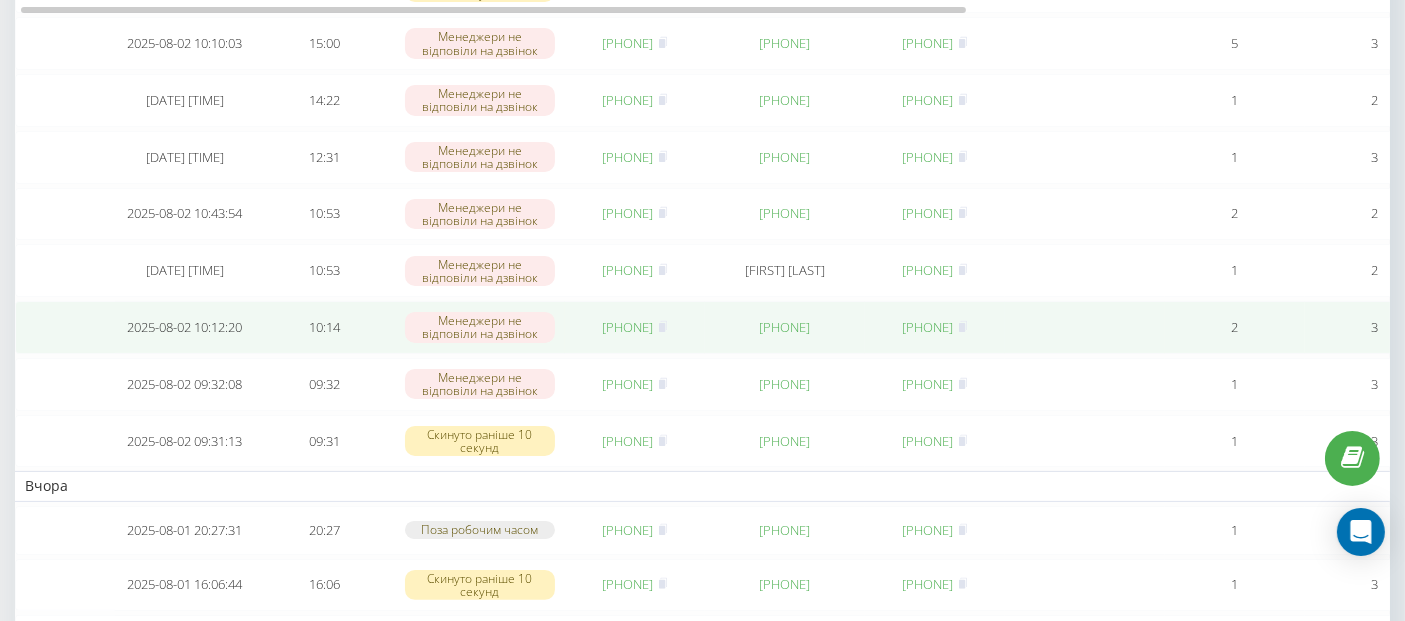 scroll, scrollTop: 0, scrollLeft: 0, axis: both 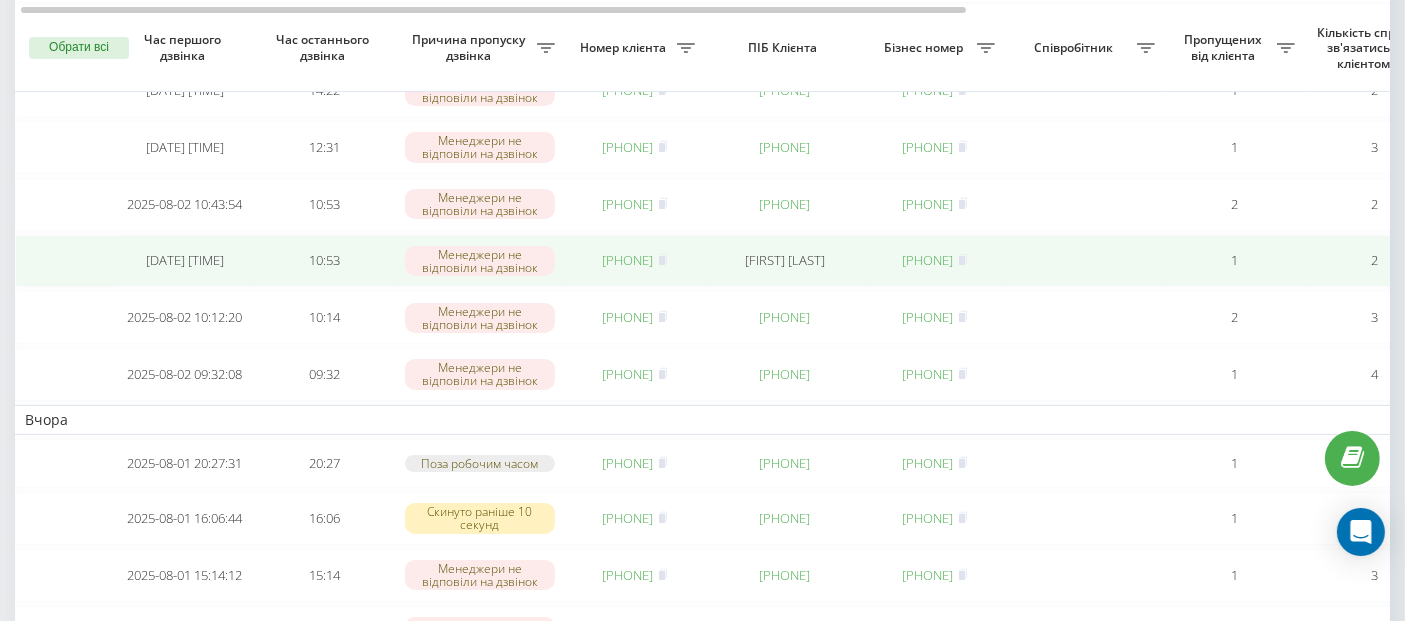 click on "[PHONE]" at bounding box center (635, 261) 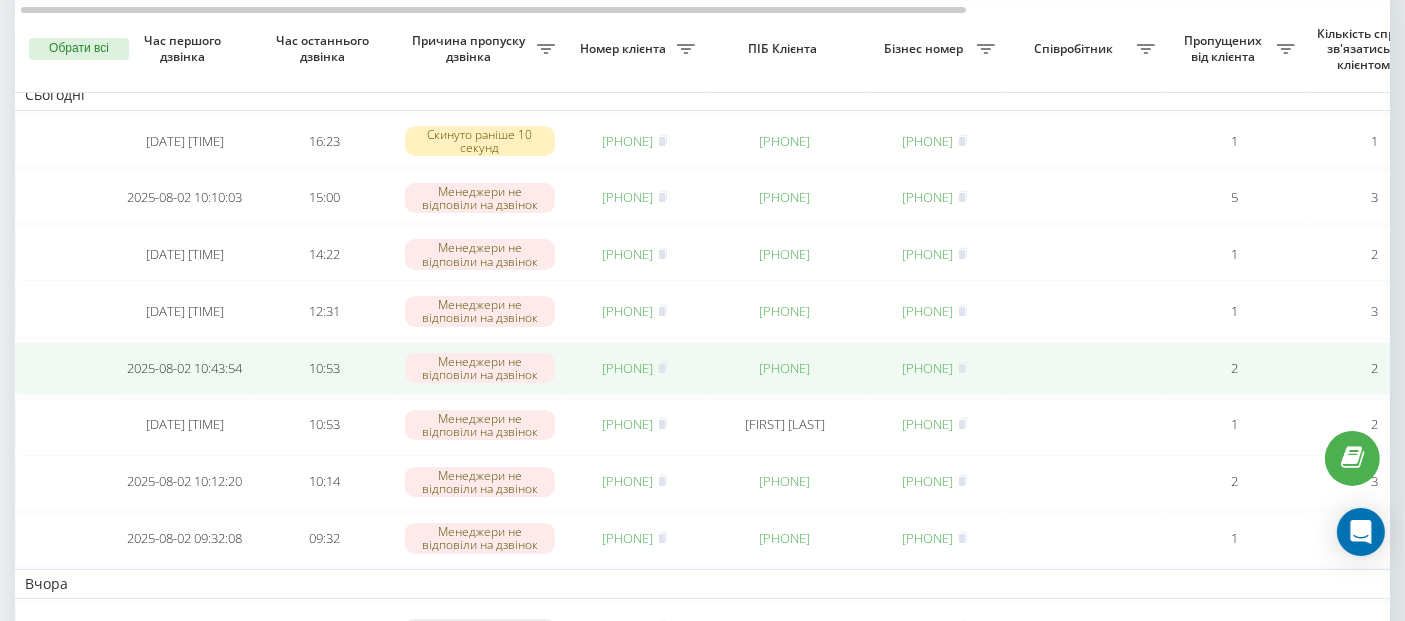 scroll, scrollTop: 164, scrollLeft: 0, axis: vertical 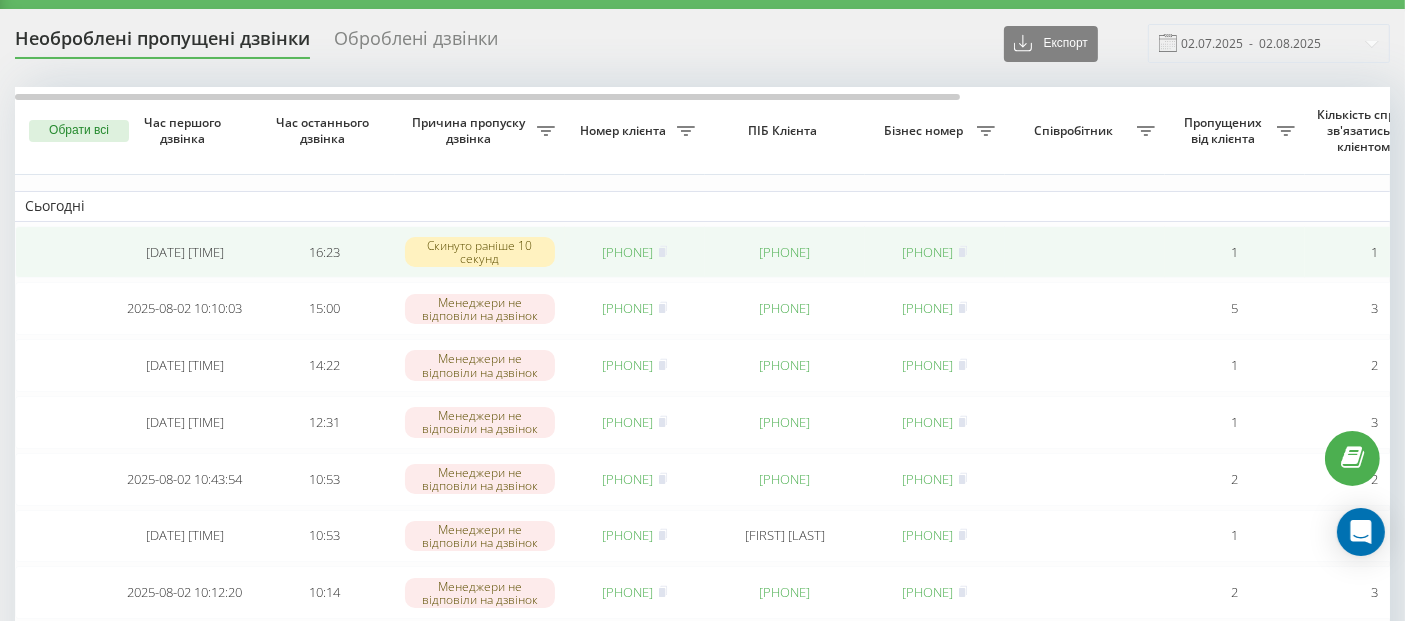 click on "[PHONE]" at bounding box center [628, 252] 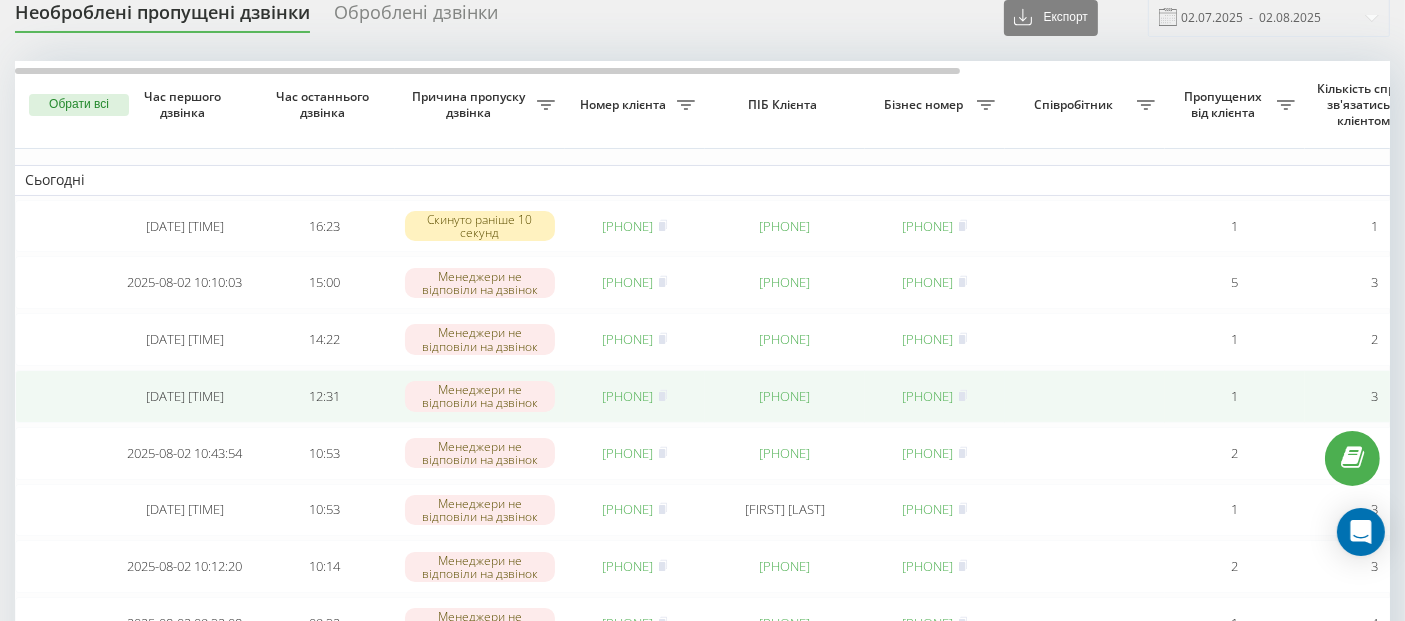 scroll, scrollTop: 0, scrollLeft: 0, axis: both 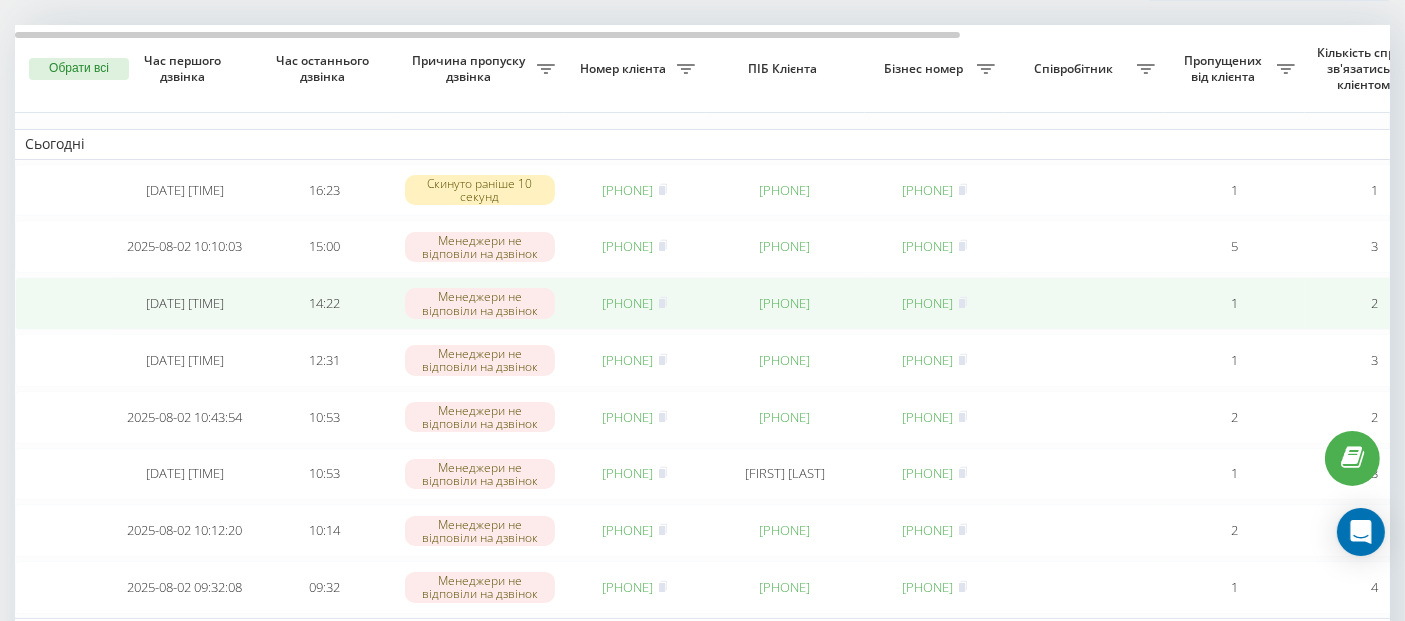 click on "380952153747" at bounding box center [635, 303] 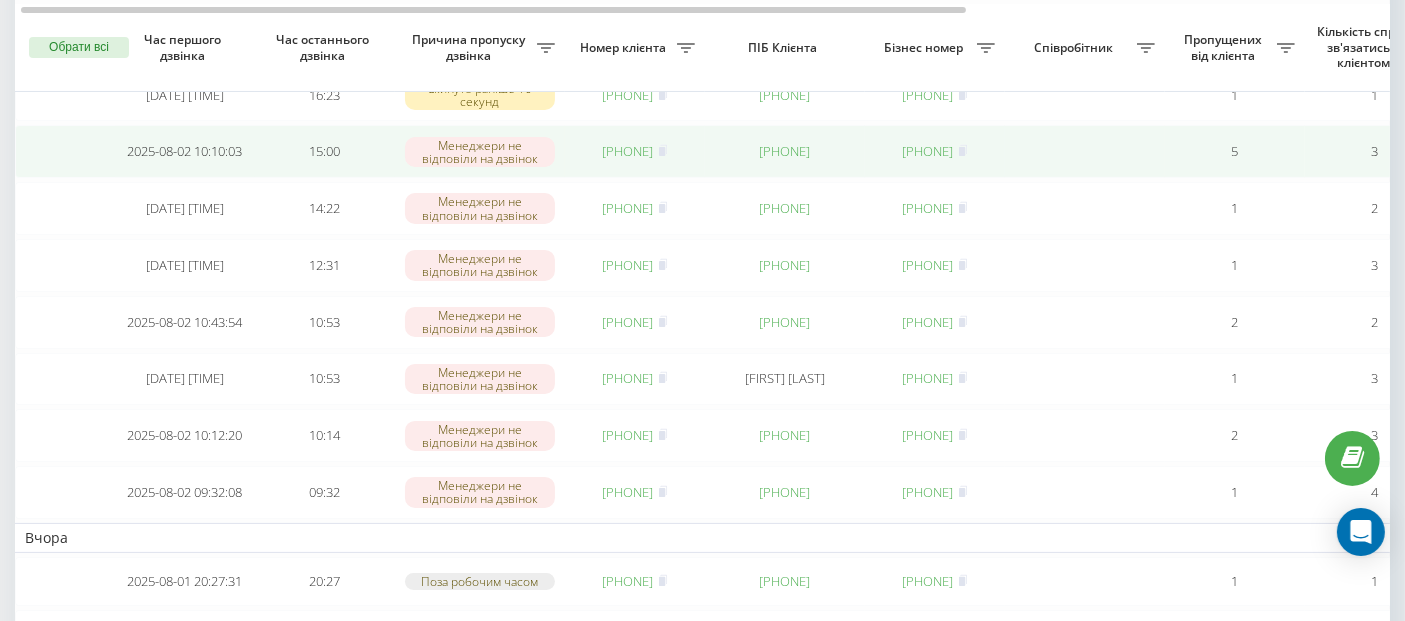 scroll, scrollTop: 200, scrollLeft: 0, axis: vertical 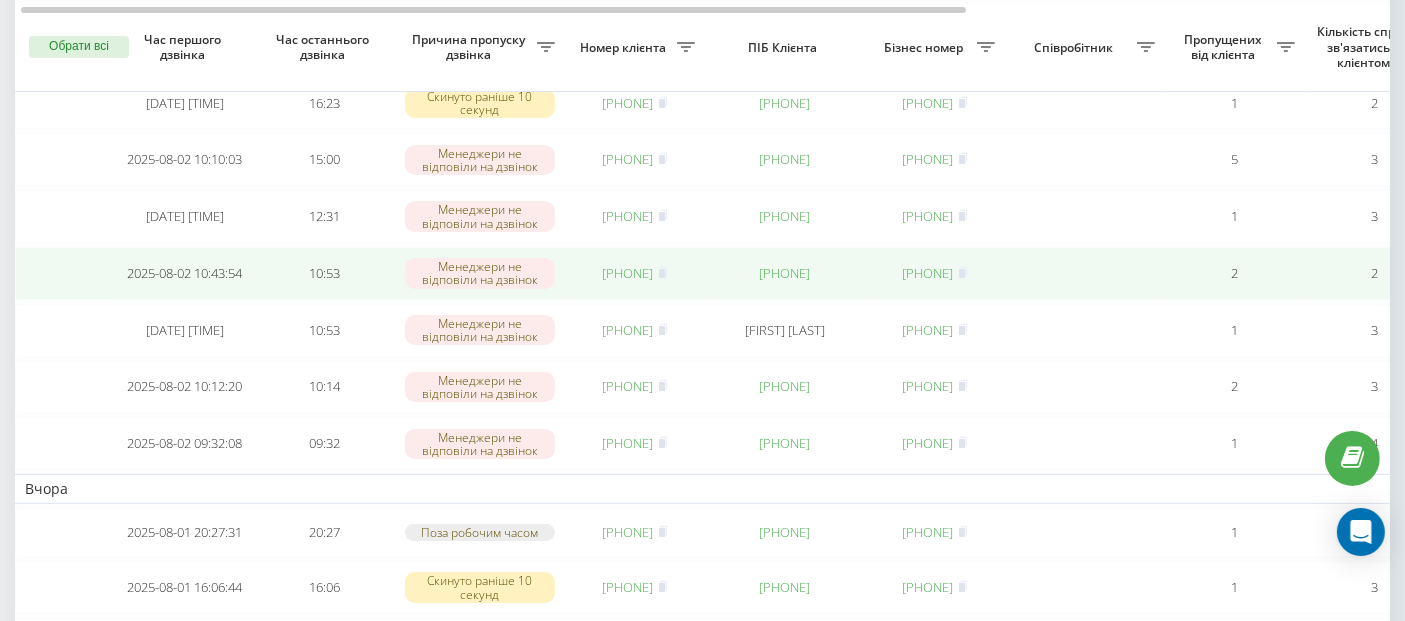 click on "[PHONE]" at bounding box center (628, 273) 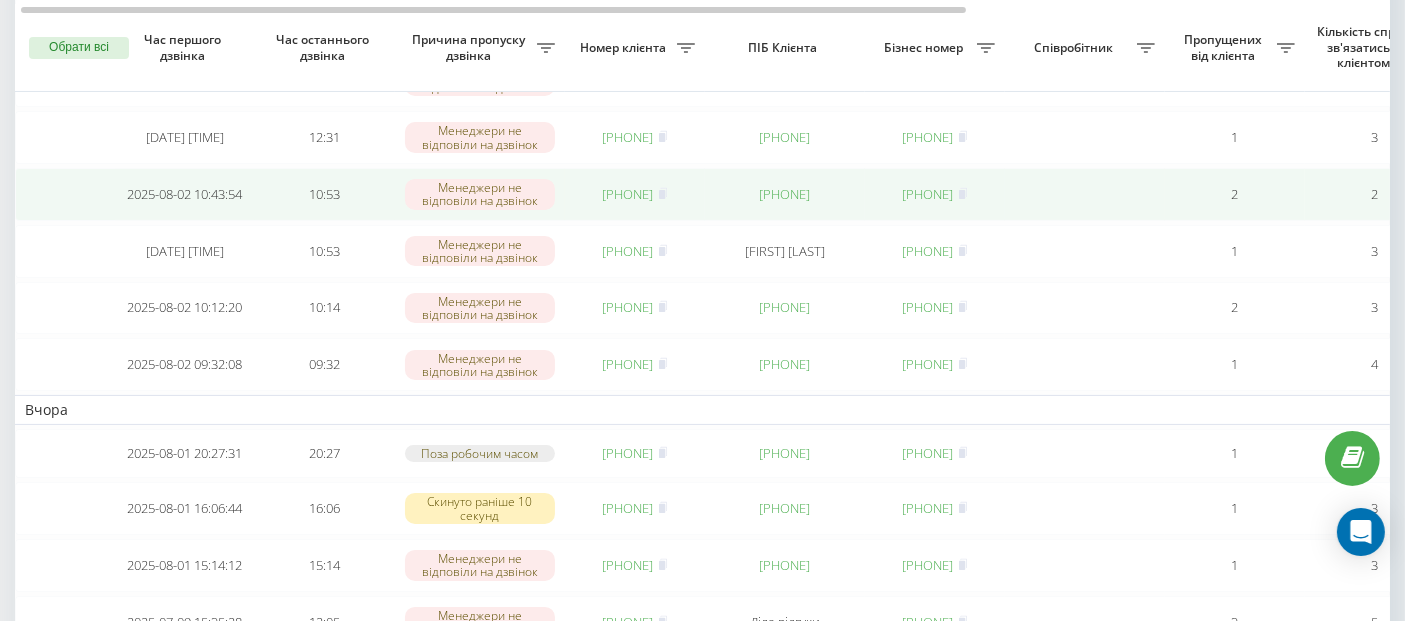 scroll, scrollTop: 280, scrollLeft: 0, axis: vertical 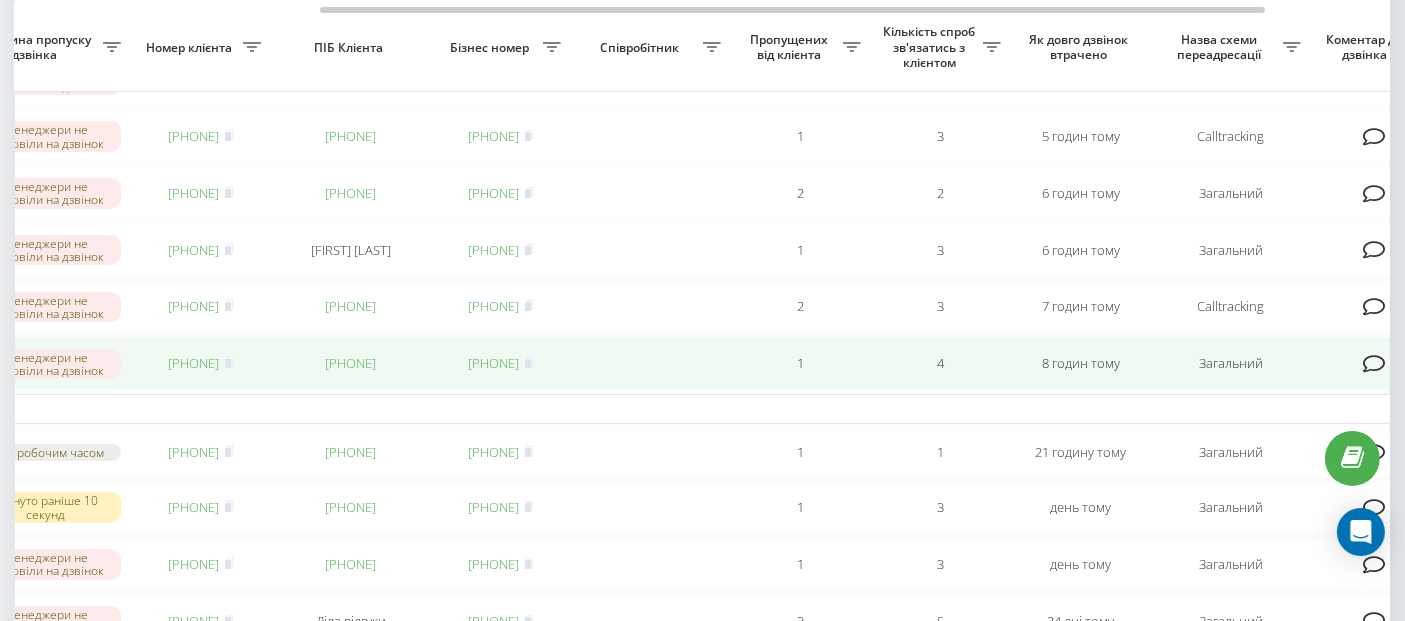 click at bounding box center (1374, 364) 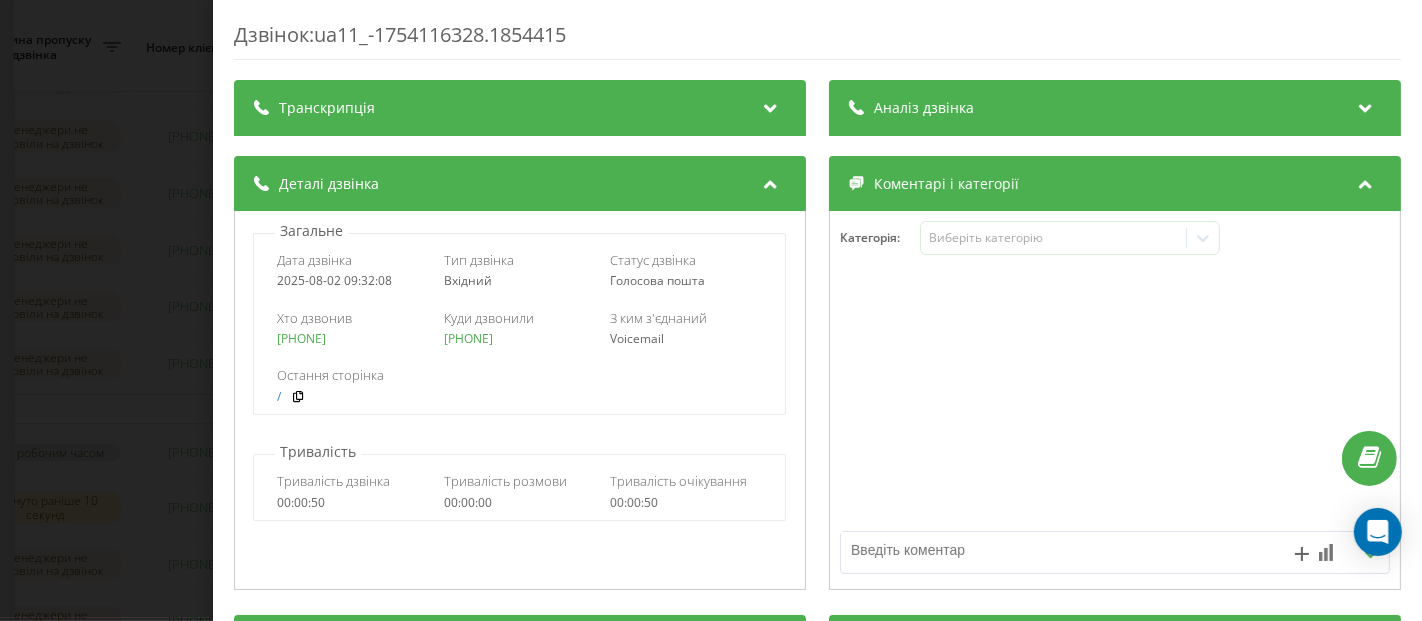 click at bounding box center (1060, 550) 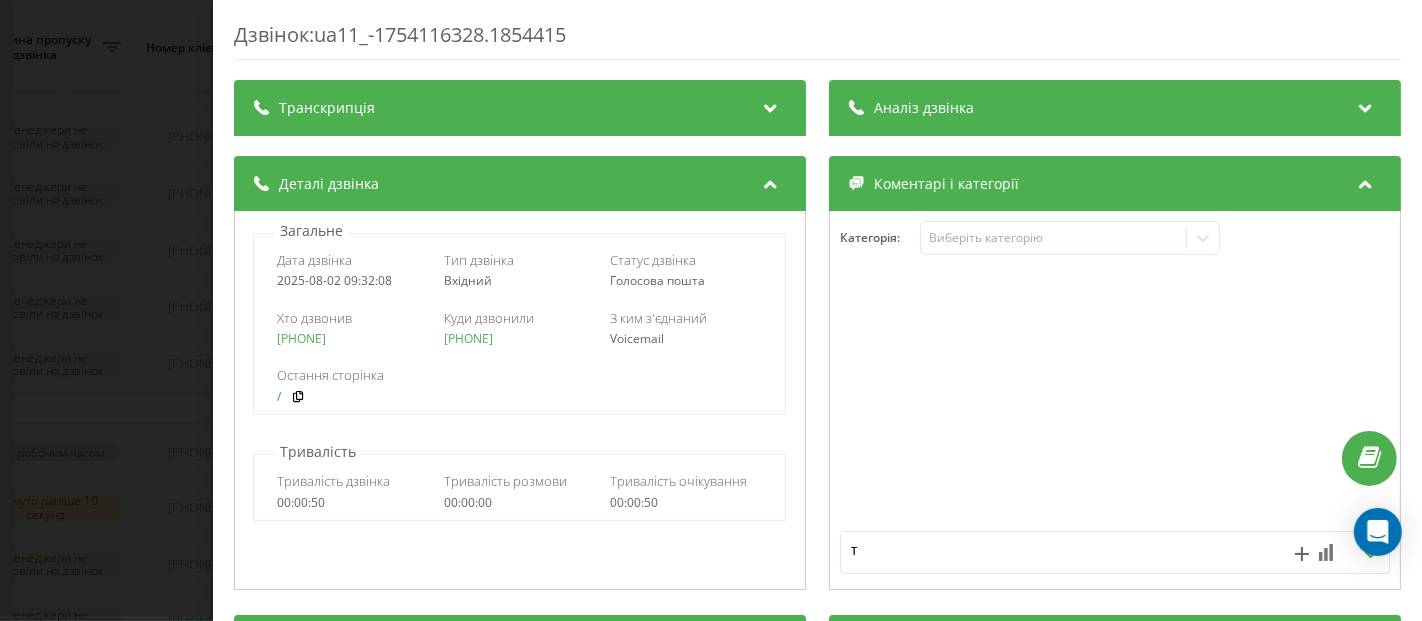 type on "тг" 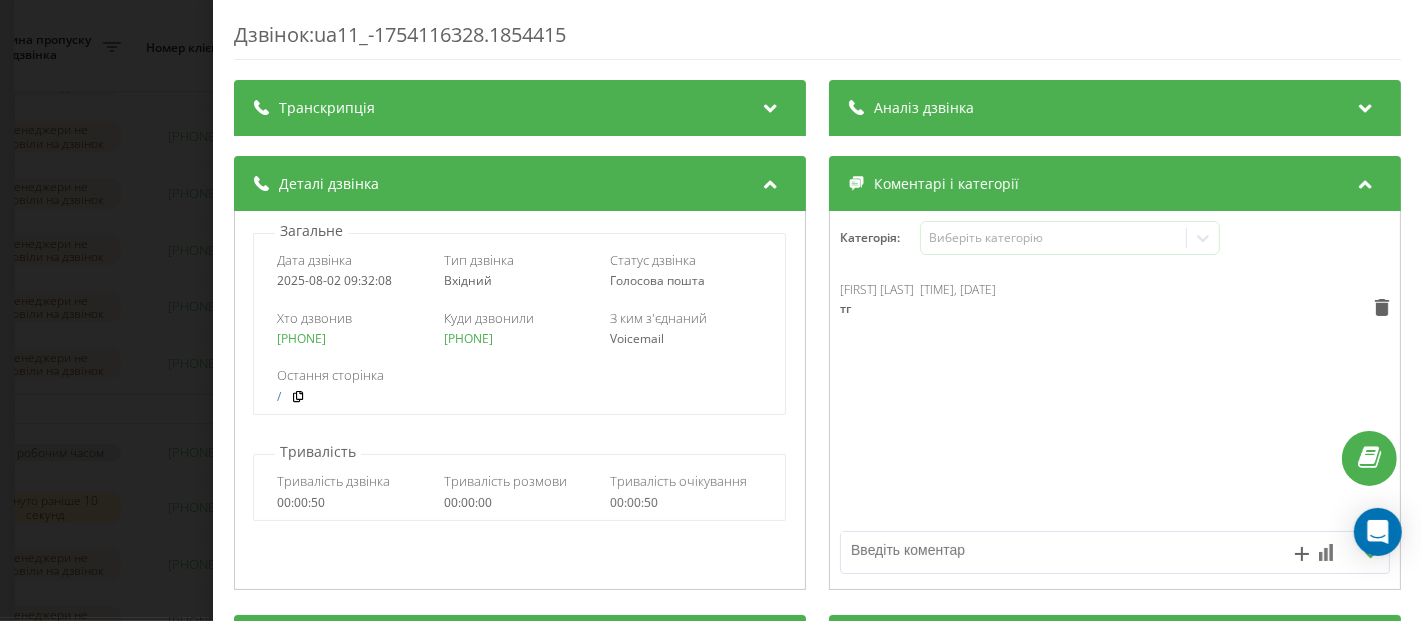 click on "Дзвінок :  ua11_-1754116328.1854415 Транскрипція Для AI-аналізу майбутніх дзвінків  налаштуйте та активуйте профіль на сторінці . Якщо профіль вже є і дзвінок відповідає його умовам, оновіть сторінку через 10 хвилин - AI аналізує поточний дзвінок. Аналіз дзвінка Для AI-аналізу майбутніх дзвінків  налаштуйте та активуйте профіль на сторінці . Якщо профіль вже є і дзвінок відповідає його умовам, оновіть сторінку через 10 хвилин - AI аналізує поточний дзвінок. Деталі дзвінка Загальне Дата дзвінка 2025-08-02 09:32:08 Тип дзвінка Вхідний Статус дзвінка Голосова пошта Хто дзвонив 380978223782" at bounding box center [711, 310] 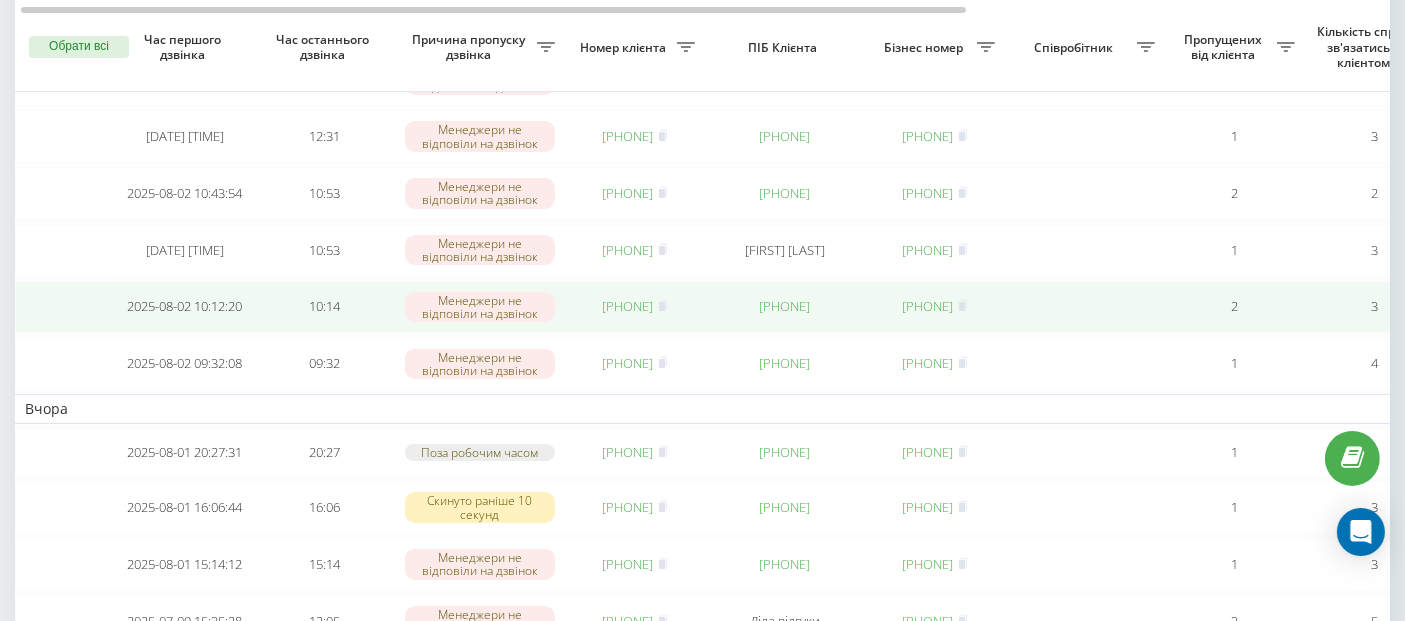 scroll, scrollTop: 0, scrollLeft: 318, axis: horizontal 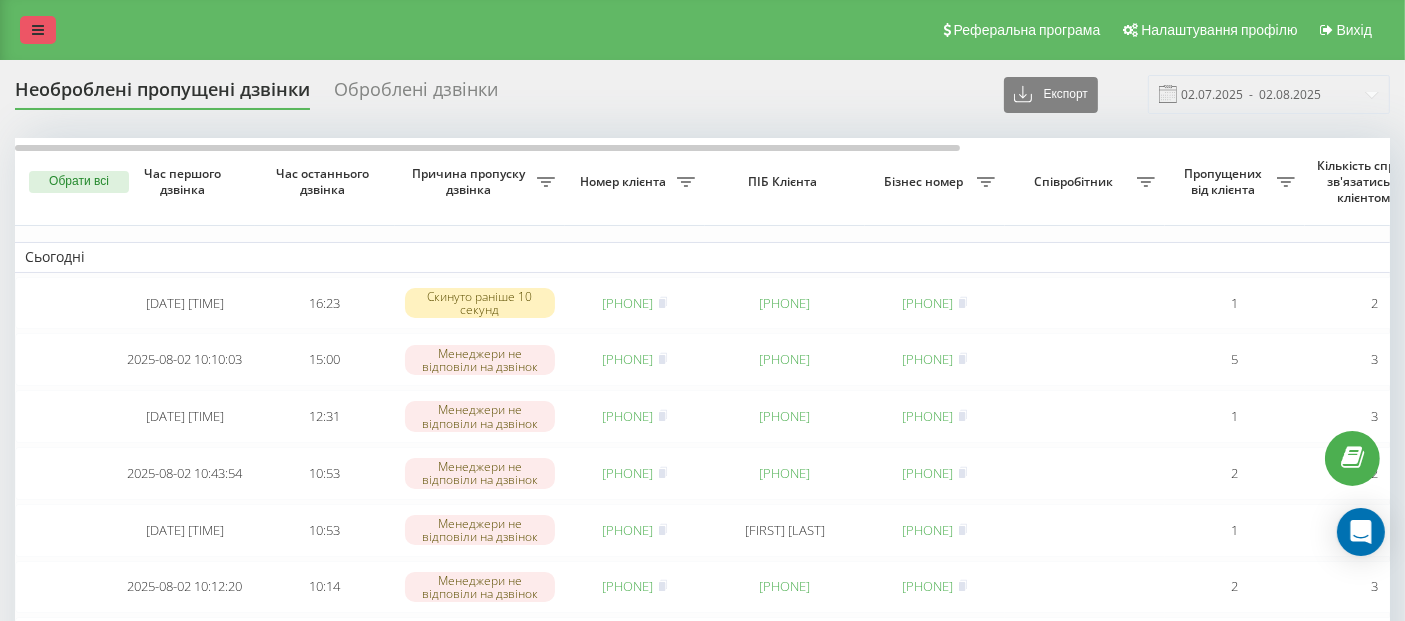 click at bounding box center [38, 30] 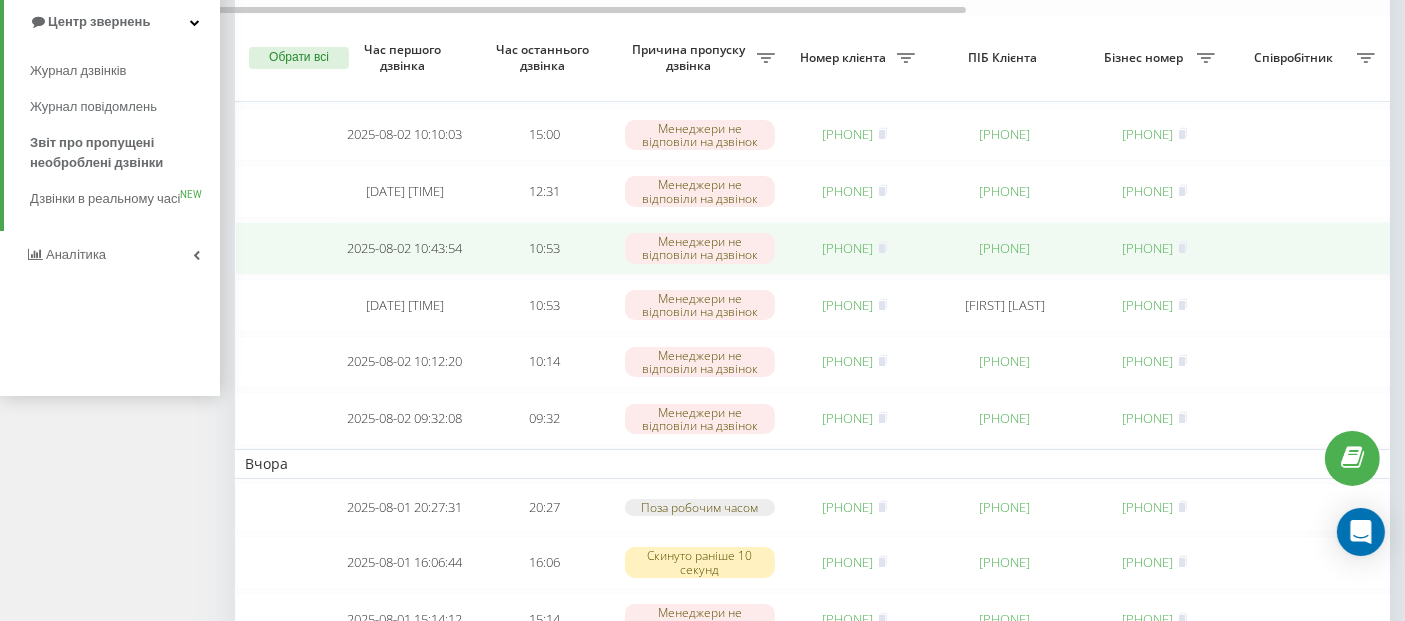 scroll, scrollTop: 235, scrollLeft: 0, axis: vertical 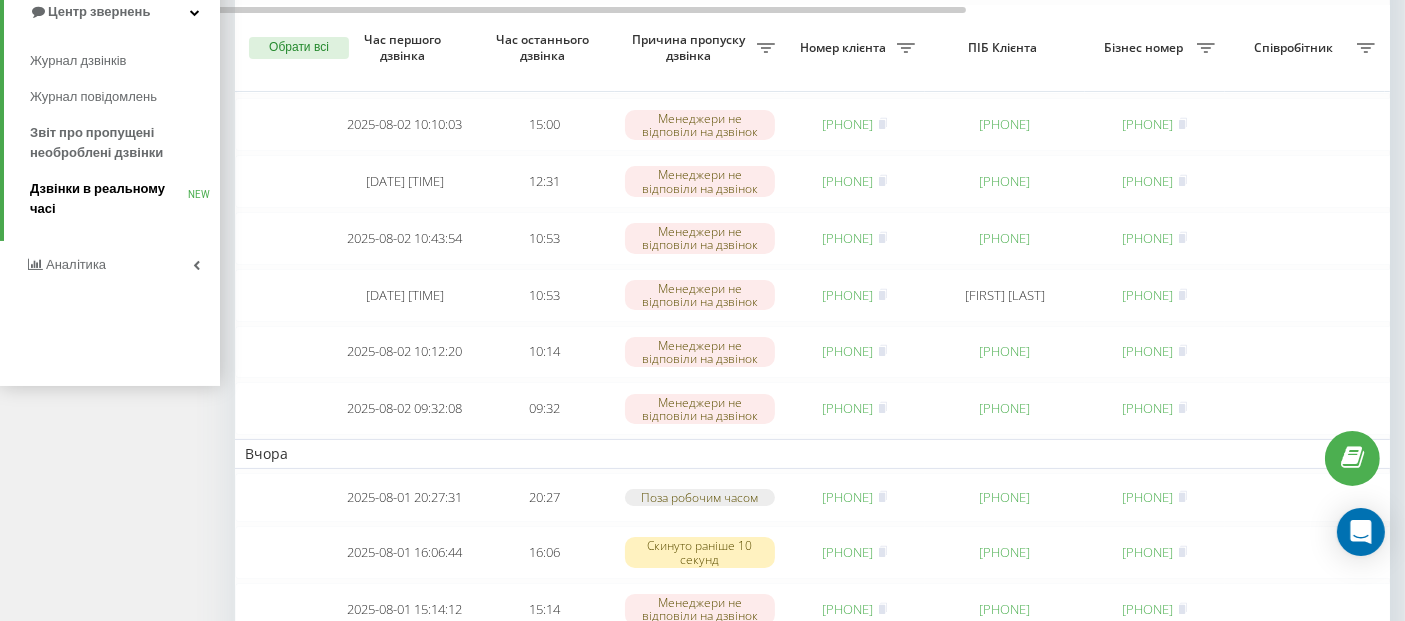 click on "Дзвінки в реальному часі" at bounding box center (109, 199) 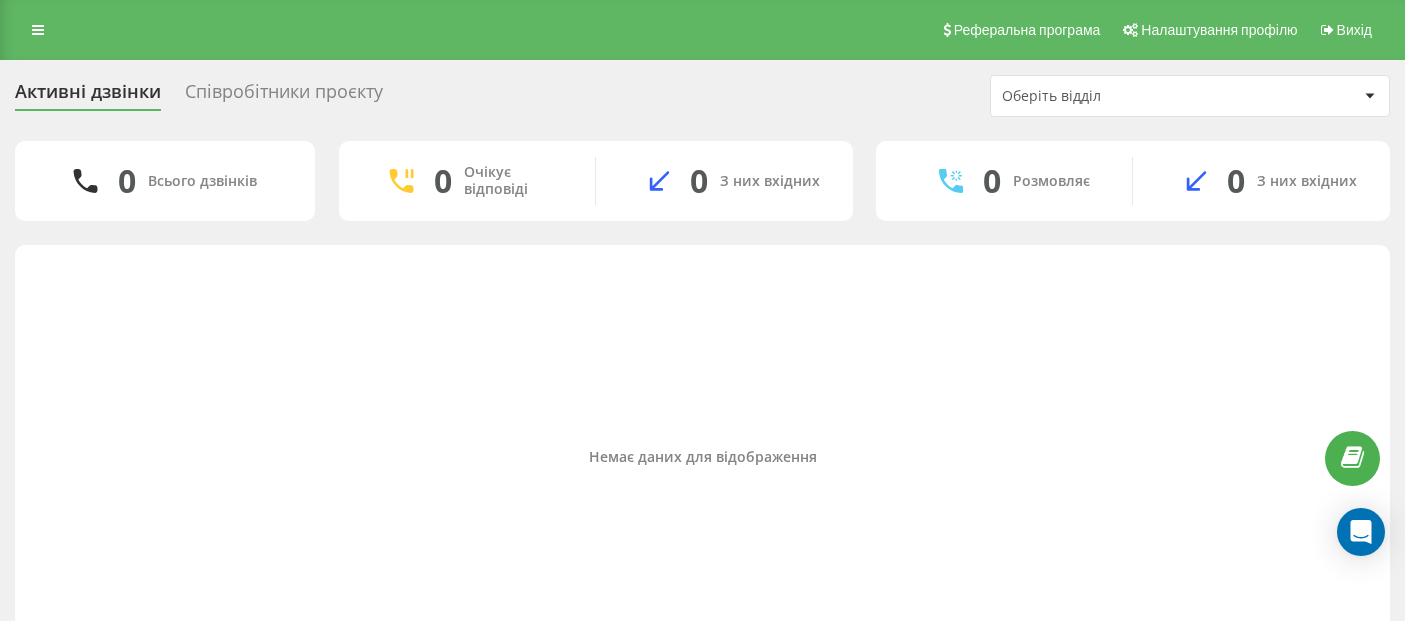 scroll, scrollTop: 0, scrollLeft: 0, axis: both 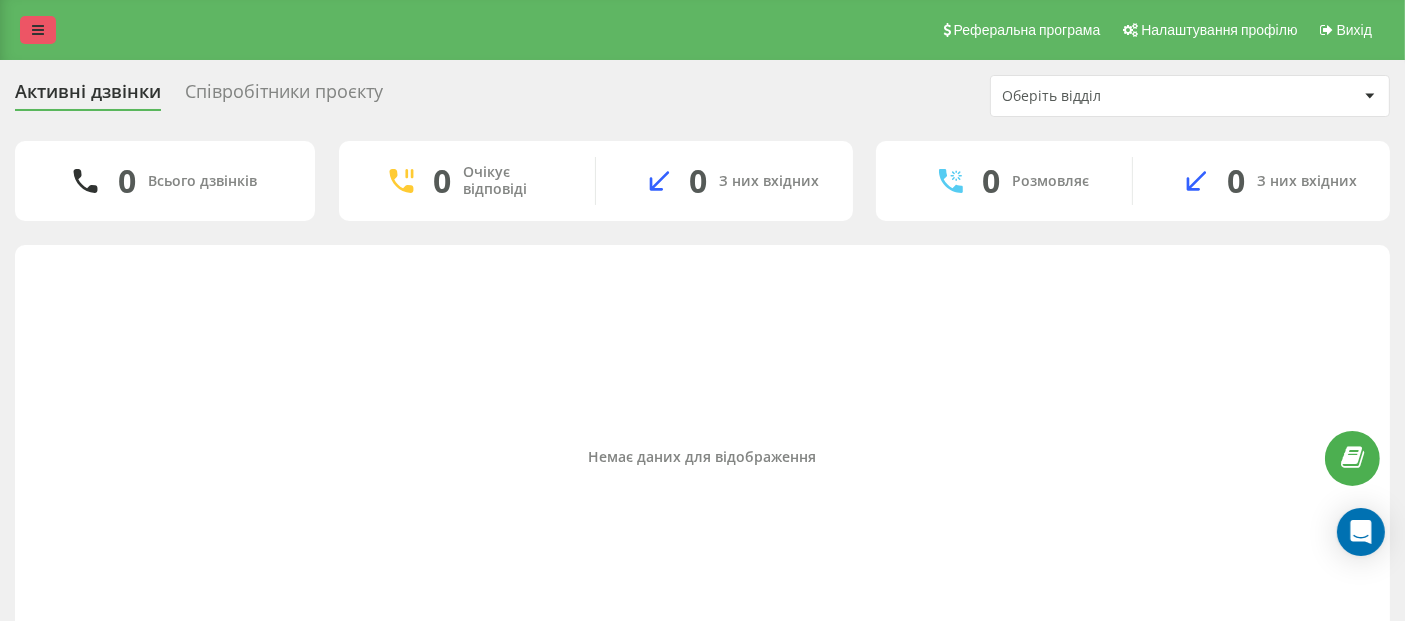 click at bounding box center (38, 30) 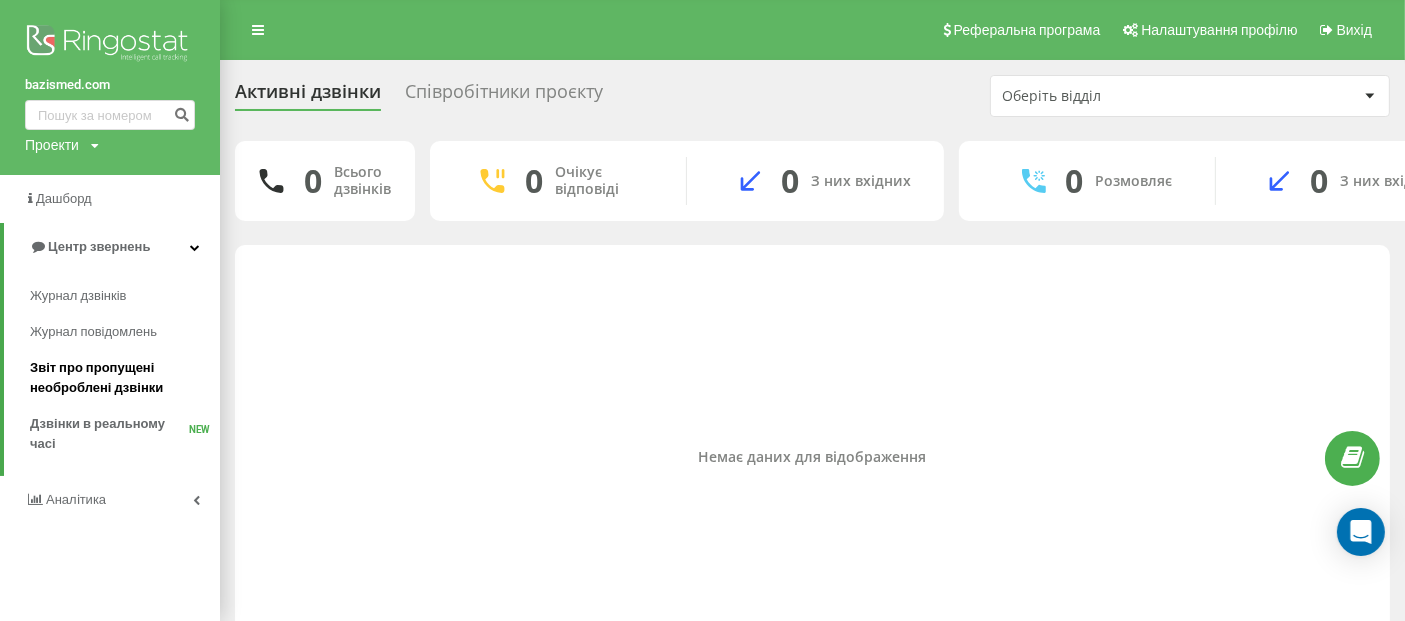 click on "Звіт про пропущені необроблені дзвінки" at bounding box center [120, 378] 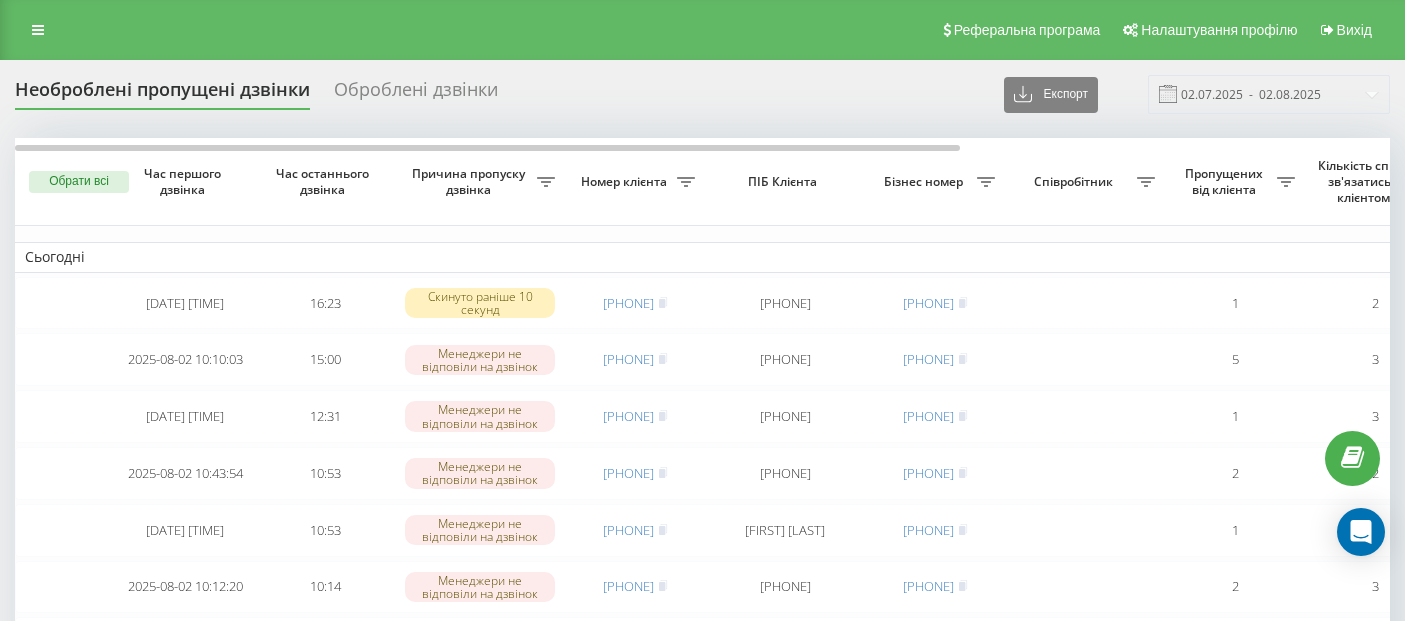 scroll, scrollTop: 0, scrollLeft: 0, axis: both 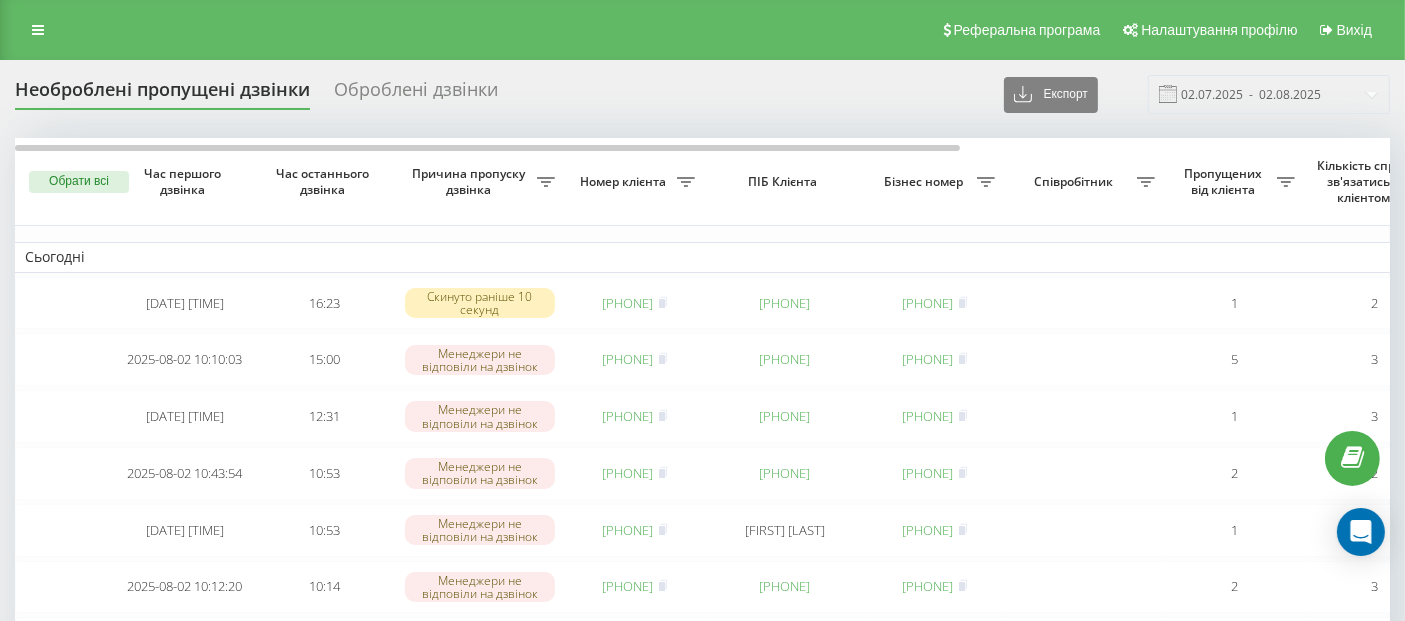 click at bounding box center [65, 359] 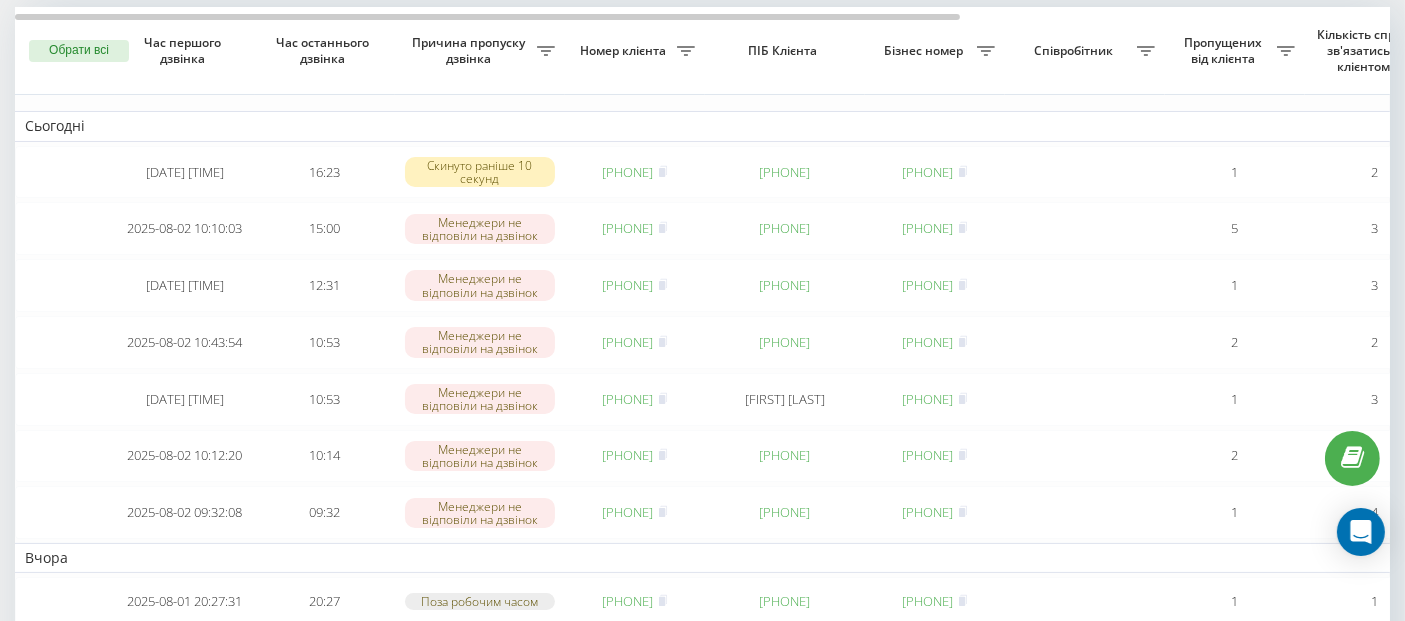 scroll, scrollTop: 0, scrollLeft: 0, axis: both 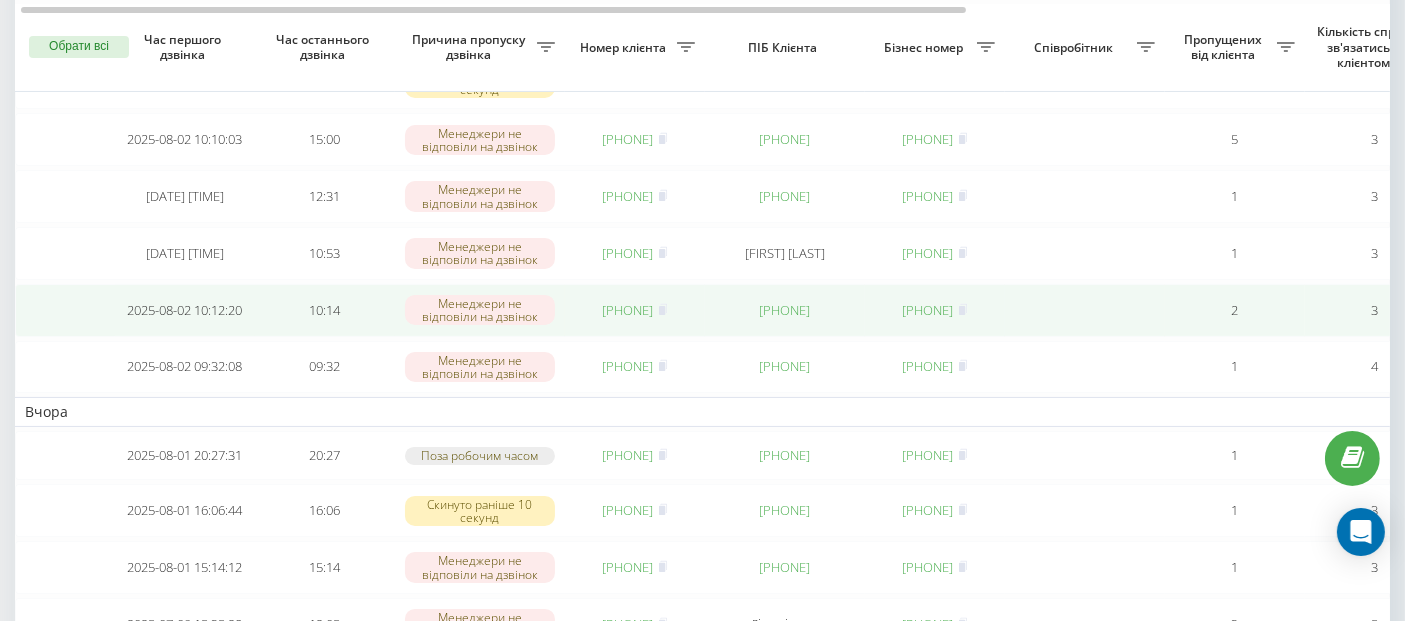 click on "[PHONE]" at bounding box center (628, 310) 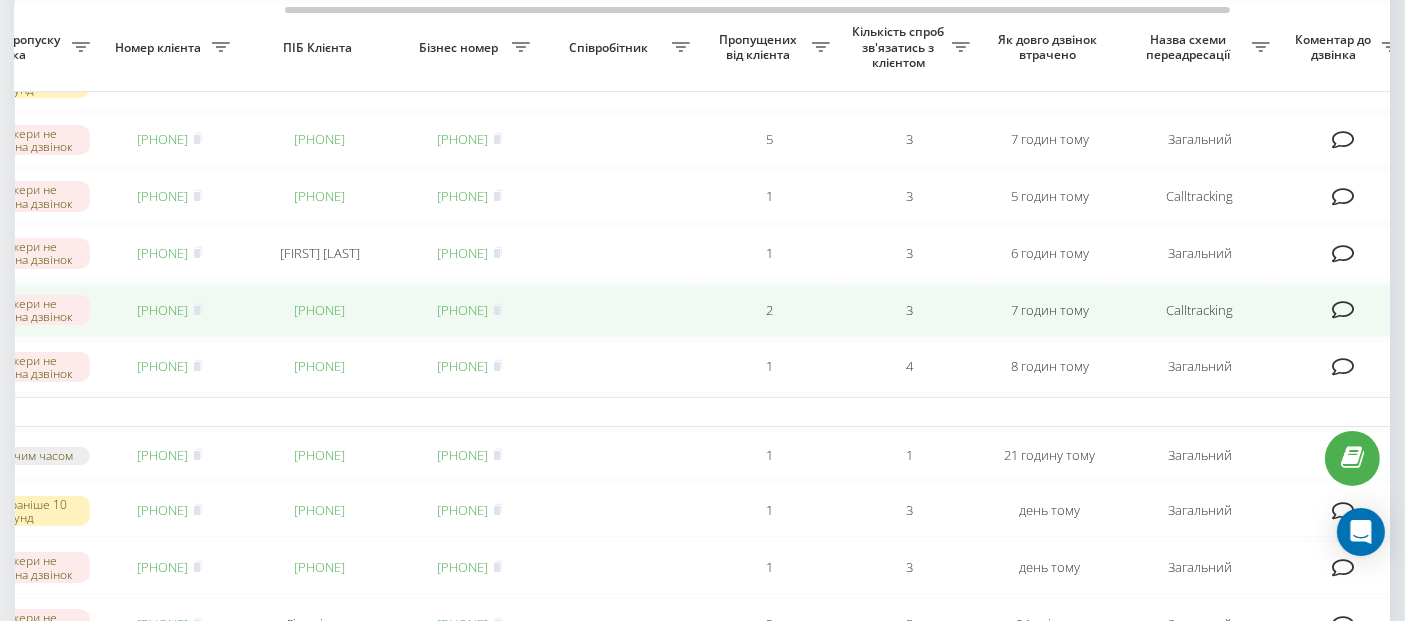 scroll, scrollTop: 0, scrollLeft: 476, axis: horizontal 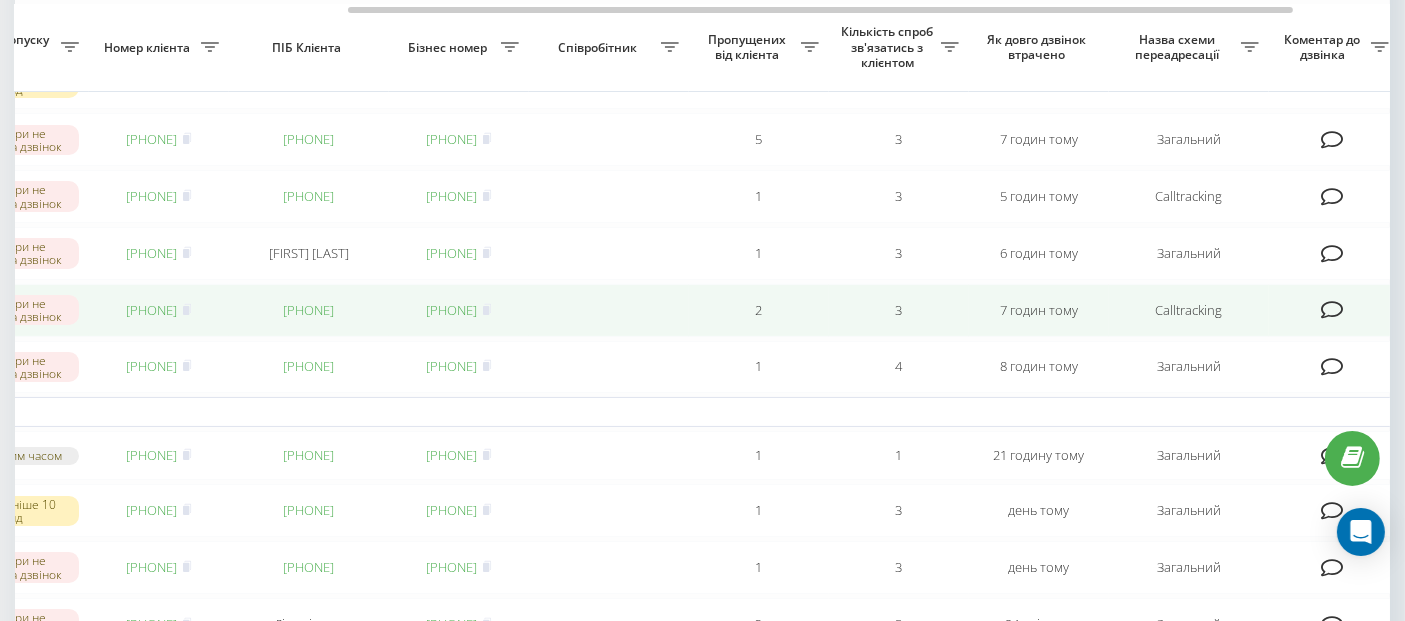 click at bounding box center [1334, 310] 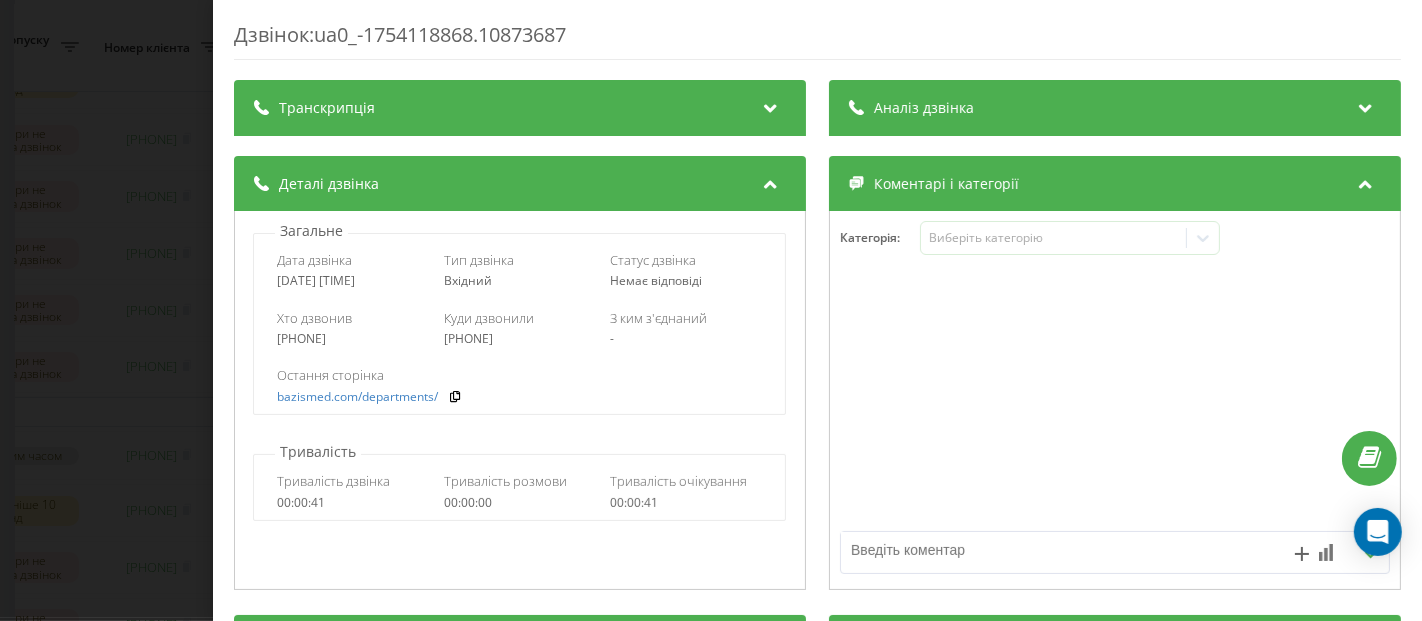 click at bounding box center [1060, 550] 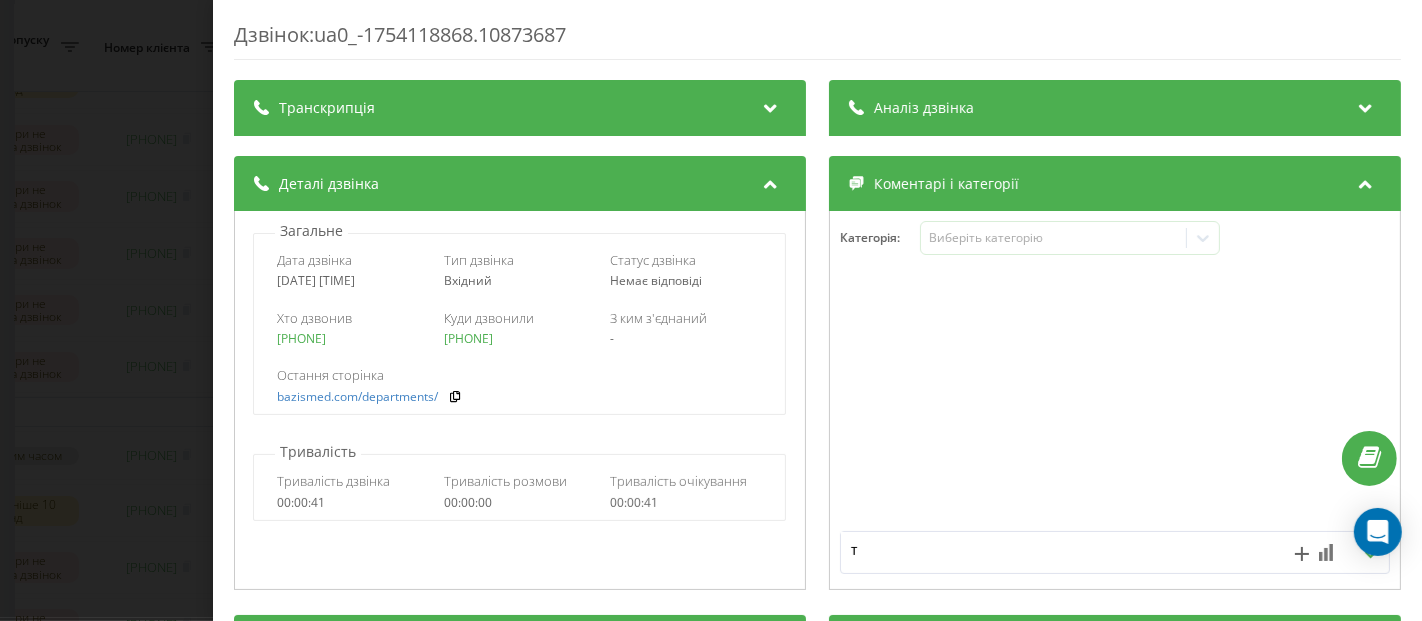 type on "тг" 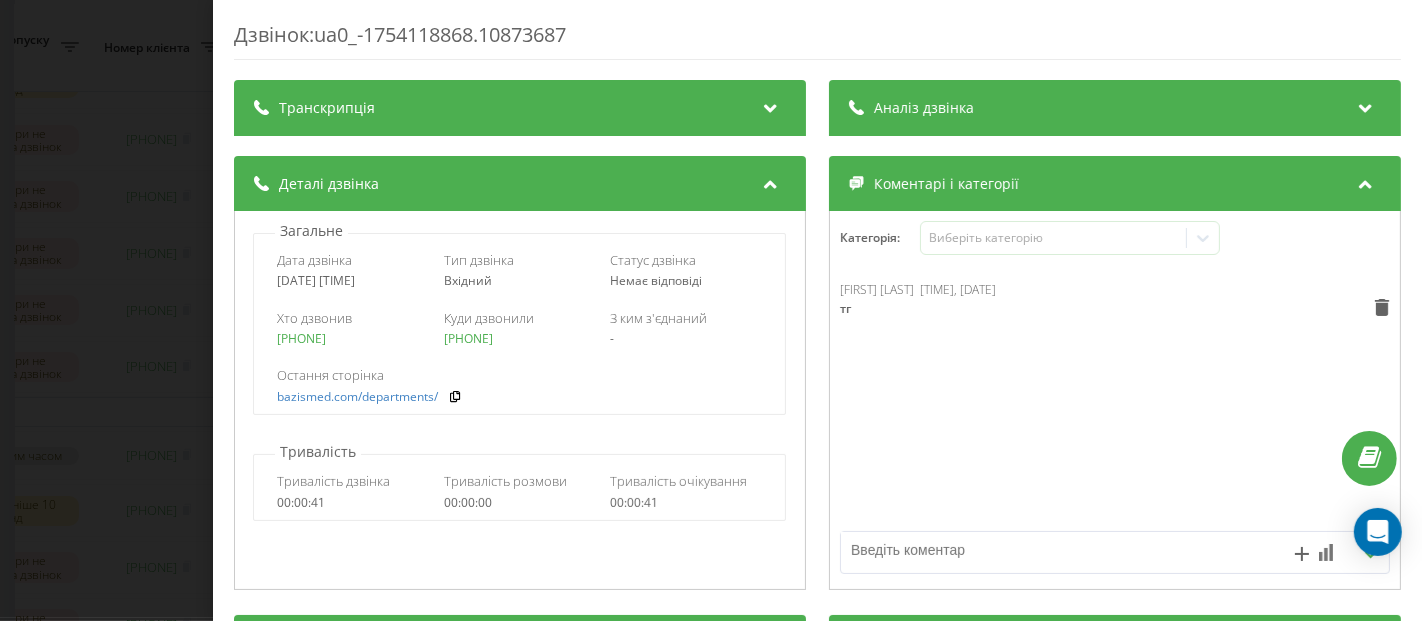 click on "Дзвінок :  ua0_-1754118868.10873687 Транскрипція Для AI-аналізу майбутніх дзвінків  налаштуйте та активуйте профіль на сторінці . Якщо профіль вже є і дзвінок відповідає його умовам, оновіть сторінку через 10 хвилин - AI аналізує поточний дзвінок. Аналіз дзвінка Для AI-аналізу майбутніх дзвінків  налаштуйте та активуйте профіль на сторінці . Якщо профіль вже є і дзвінок відповідає його умовам, оновіть сторінку через 10 хвилин - AI аналізує поточний дзвінок. Деталі дзвінка Загальне Дата дзвінка 2025-08-02 10:14:28 Тип дзвінка Вхідний Статус дзвінка Немає відповіді Хто дзвонив - 00:00:41" at bounding box center (711, 310) 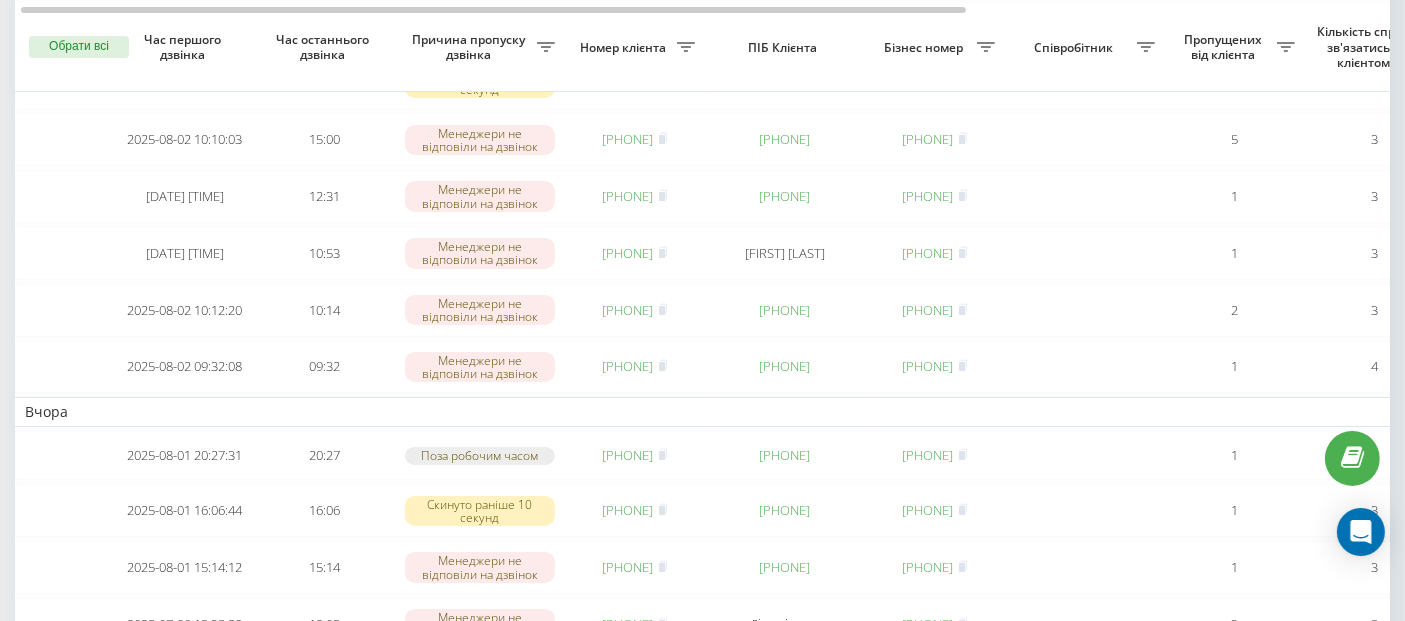 scroll, scrollTop: 0, scrollLeft: 0, axis: both 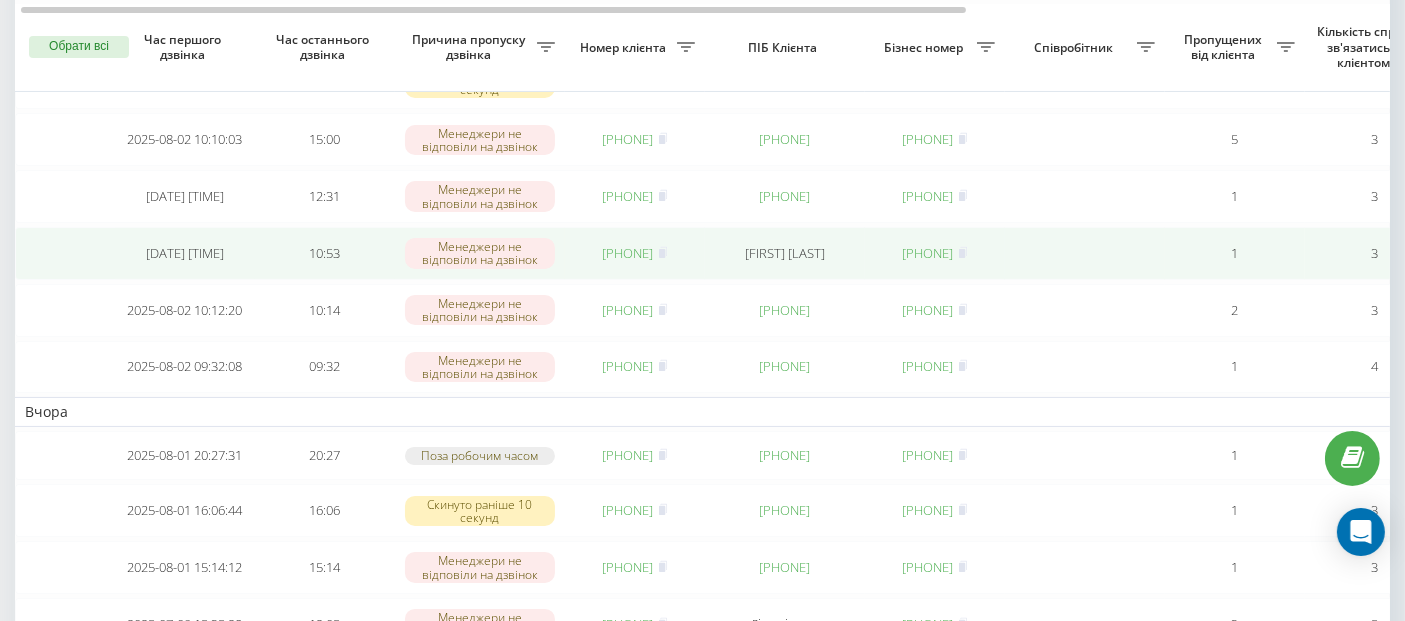 click on "[PHONE]" at bounding box center [628, 253] 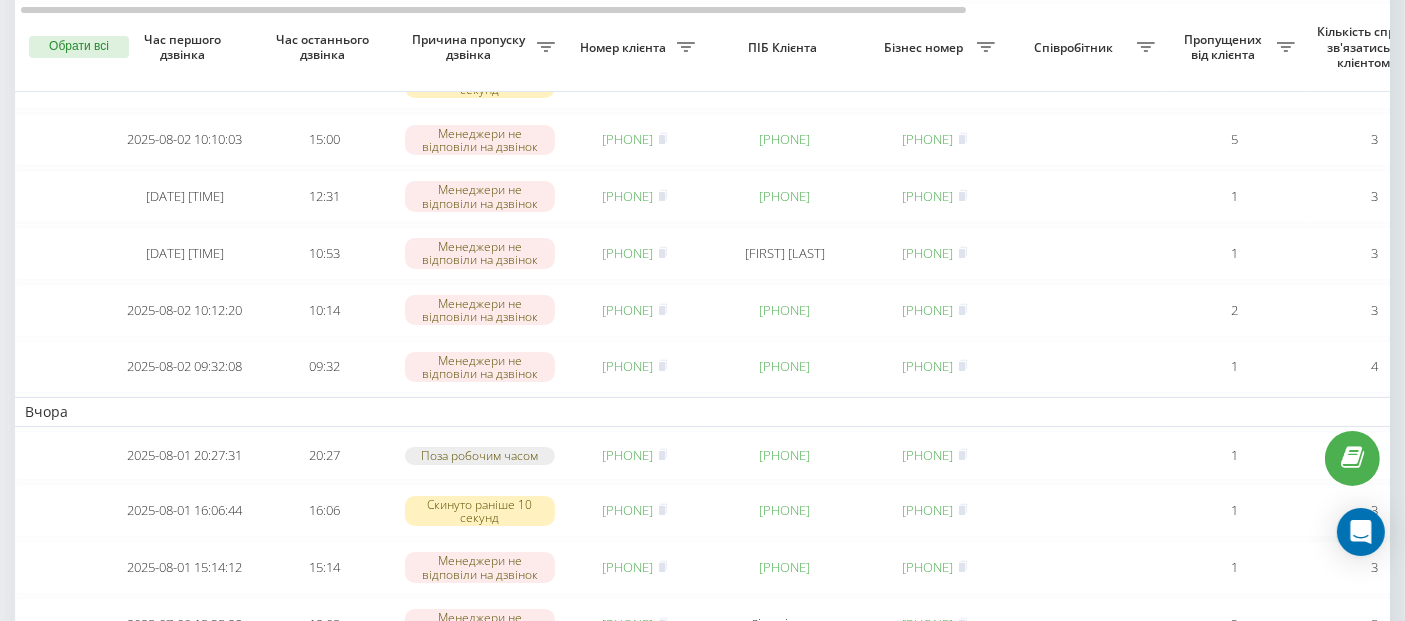 click on "Вчора" at bounding box center (1015, 412) 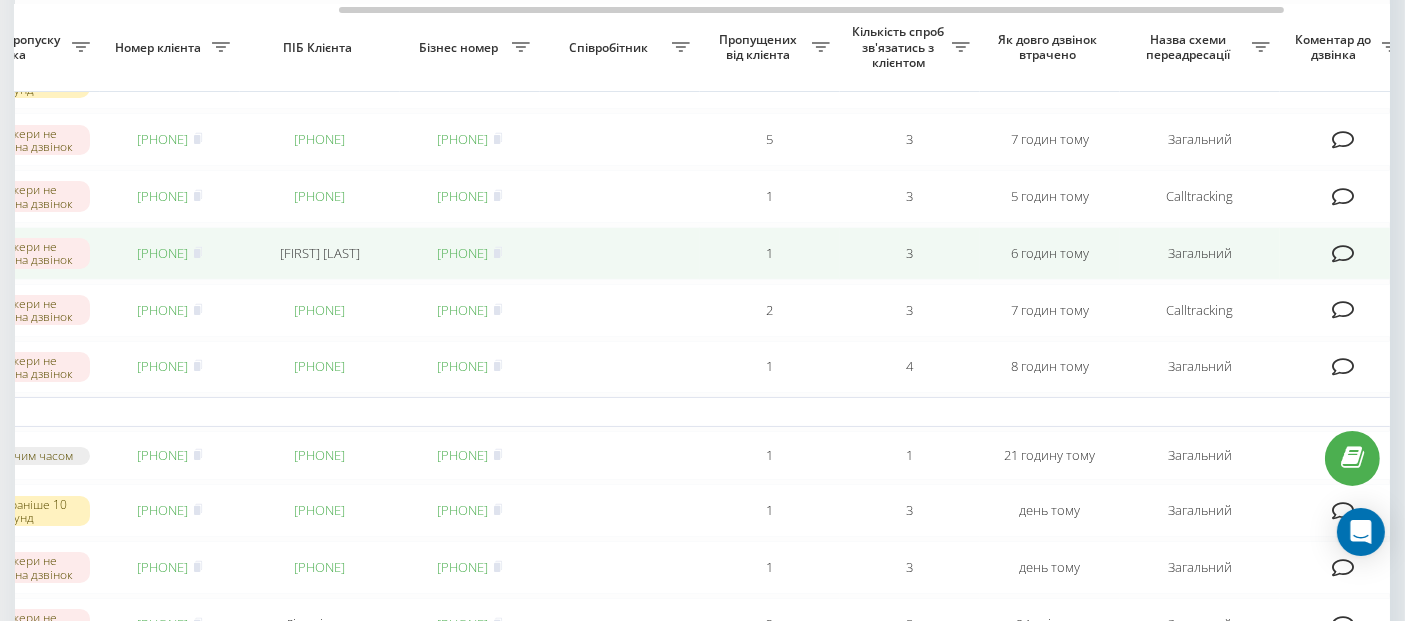 scroll, scrollTop: 0, scrollLeft: 468, axis: horizontal 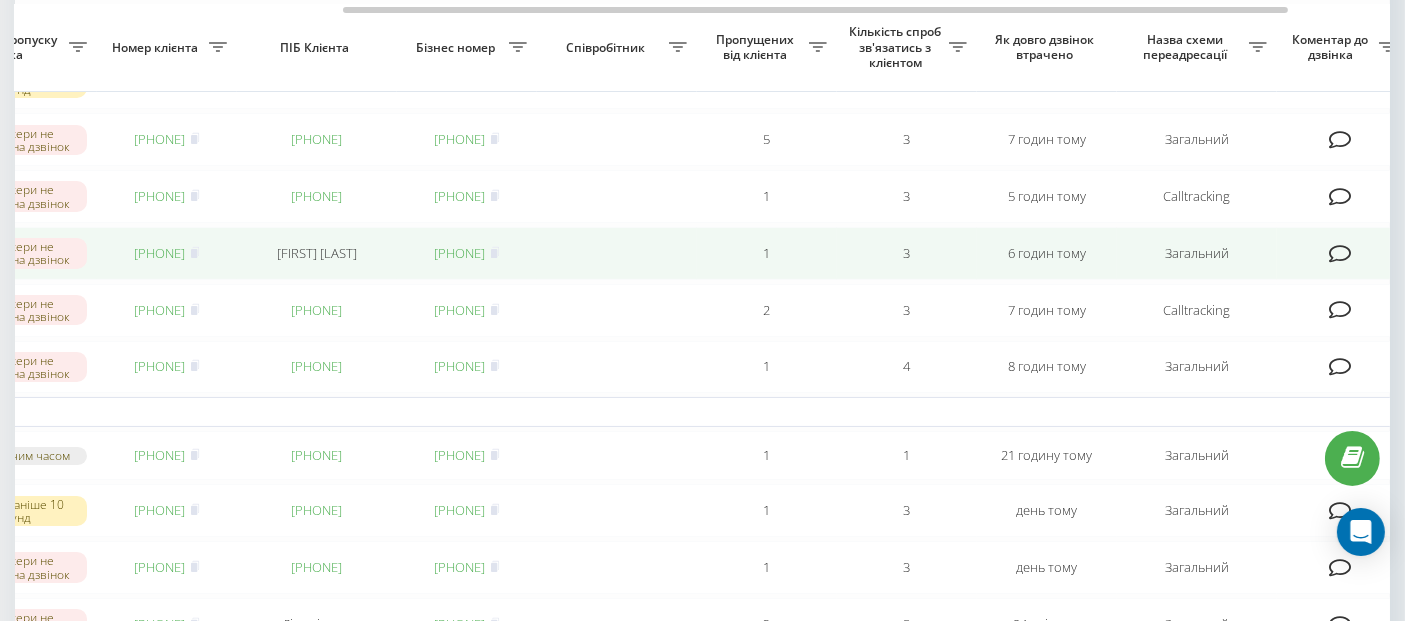 click at bounding box center [1340, 254] 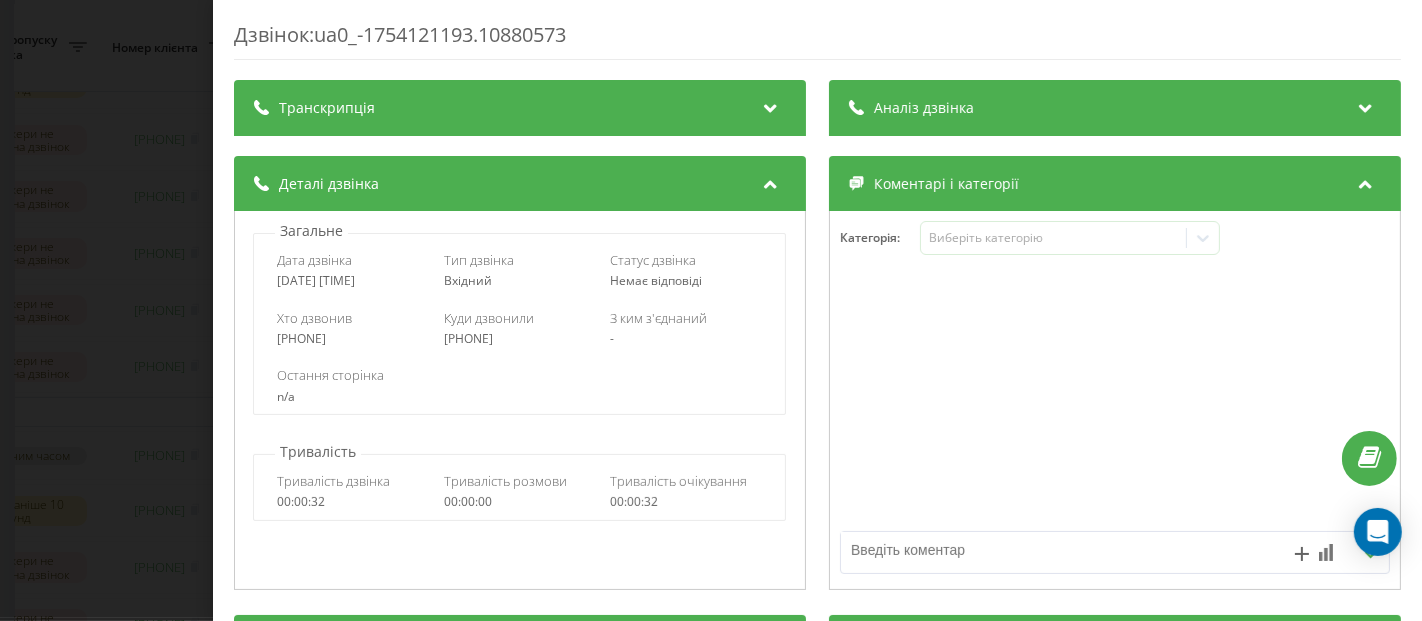 click at bounding box center (1060, 550) 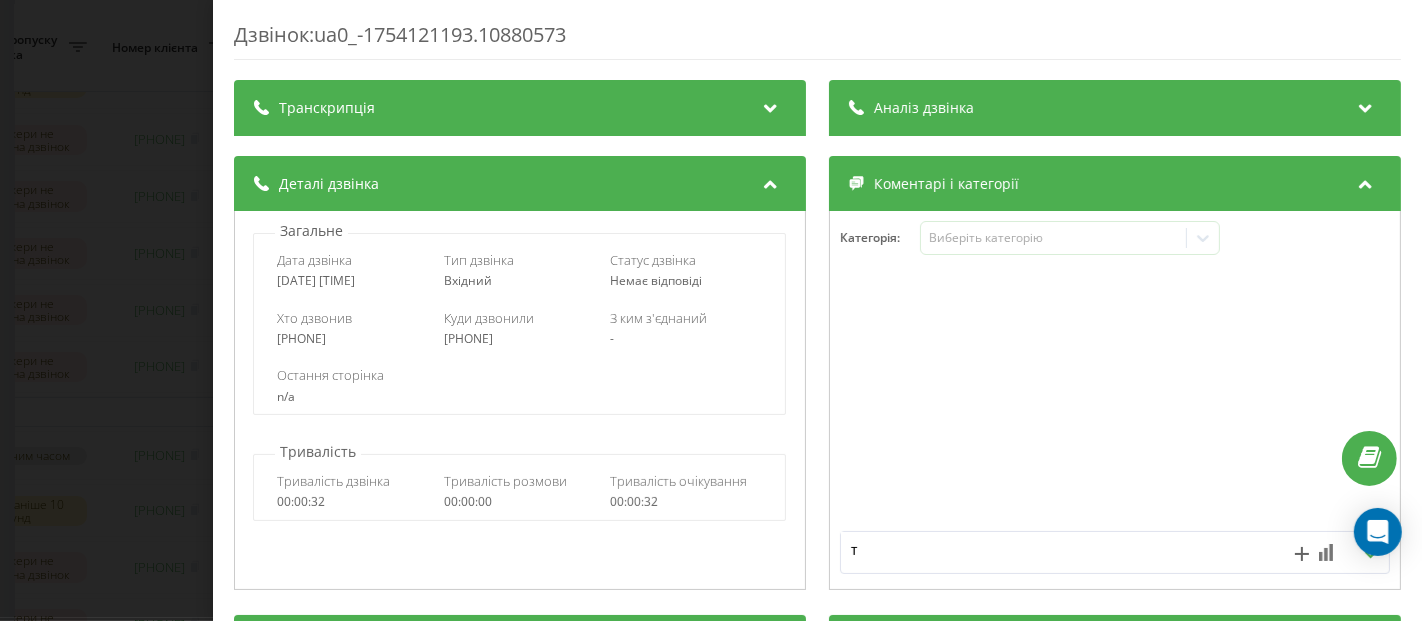 type on "тг" 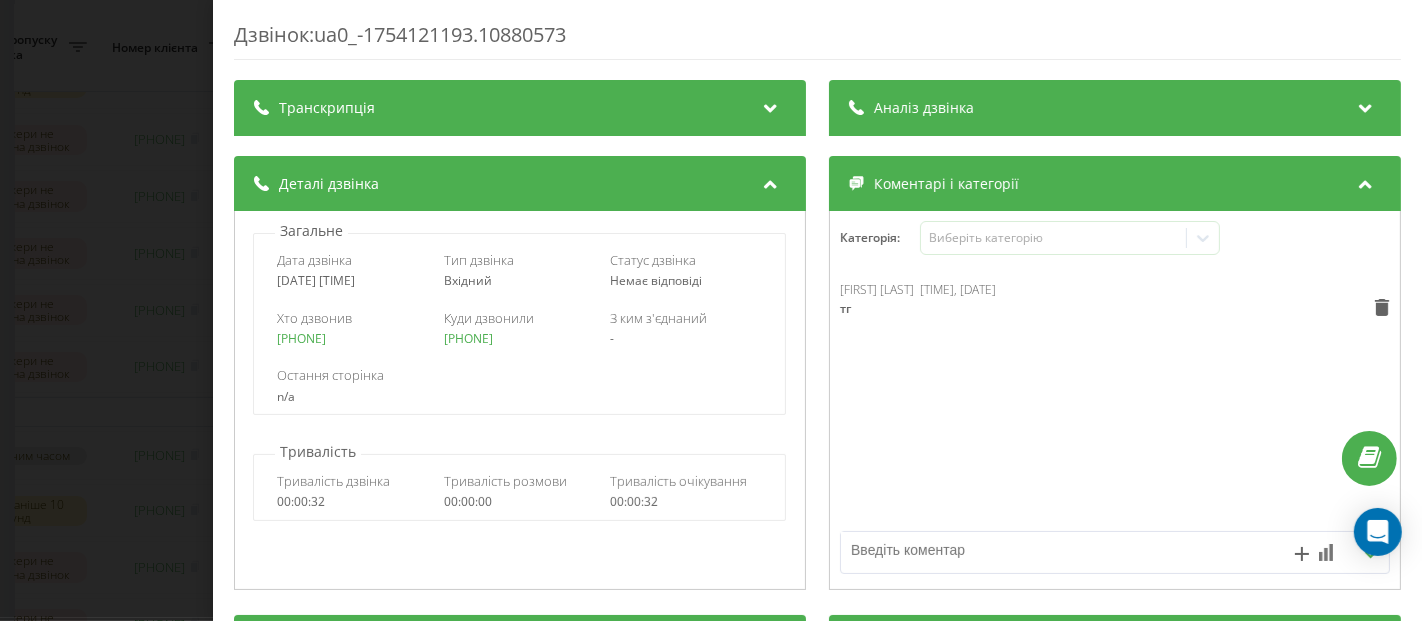click on "Дзвінок :  ua0_-1754121193.10880573 Транскрипція Для AI-аналізу майбутніх дзвінків  налаштуйте та активуйте профіль на сторінці . Якщо профіль вже є і дзвінок відповідає його умовам, оновіть сторінку через 10 хвилин - AI аналізує поточний дзвінок. Аналіз дзвінка Для AI-аналізу майбутніх дзвінків  налаштуйте та активуйте профіль на сторінці . Якщо профіль вже є і дзвінок відповідає його умовам, оновіть сторінку через 10 хвилин - AI аналізує поточний дзвінок. Деталі дзвінка Загальне Дата дзвінка 2025-08-02 10:53:13 Тип дзвінка Вхідний Статус дзвінка Немає відповіді Хто дзвонив - n/a :" at bounding box center [711, 310] 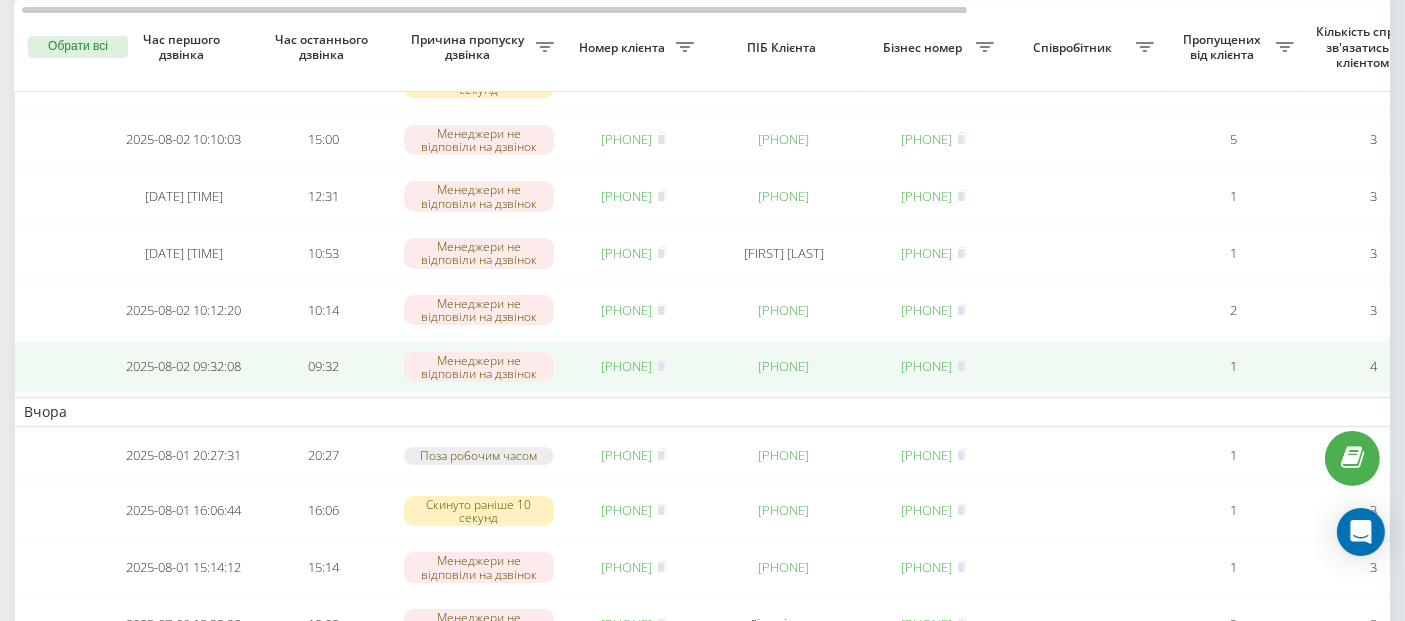 scroll, scrollTop: 0, scrollLeft: 0, axis: both 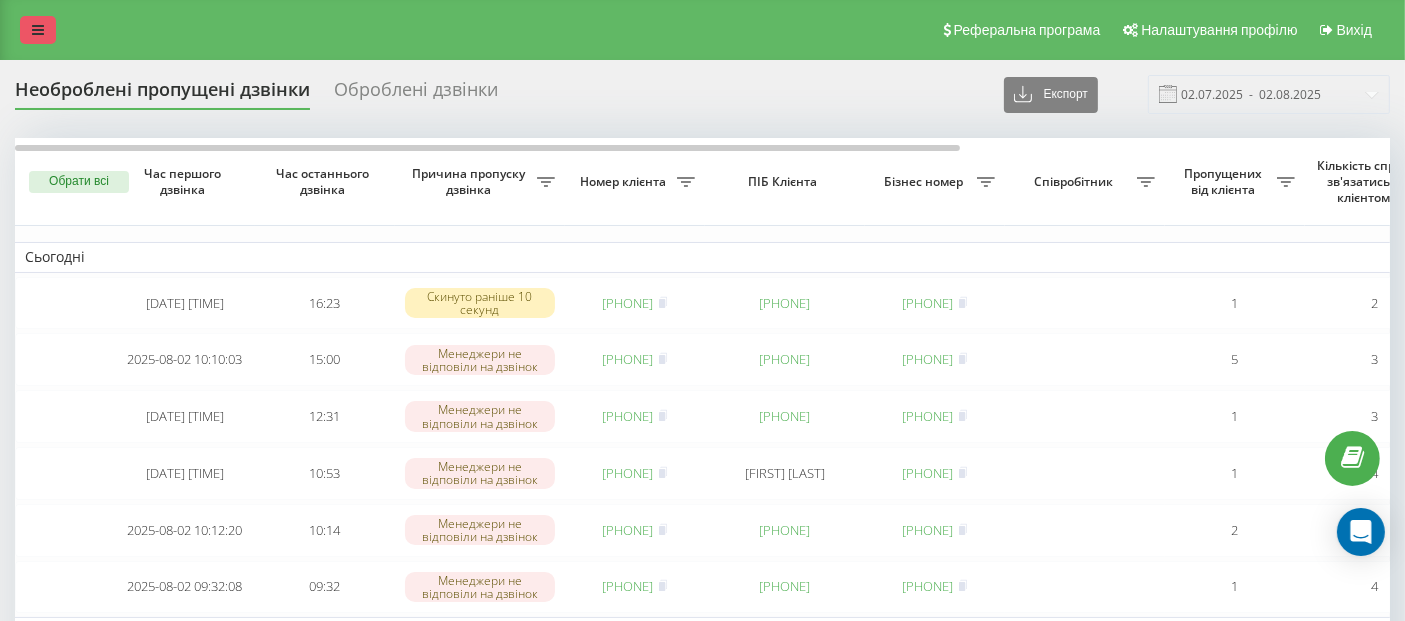 click at bounding box center (38, 30) 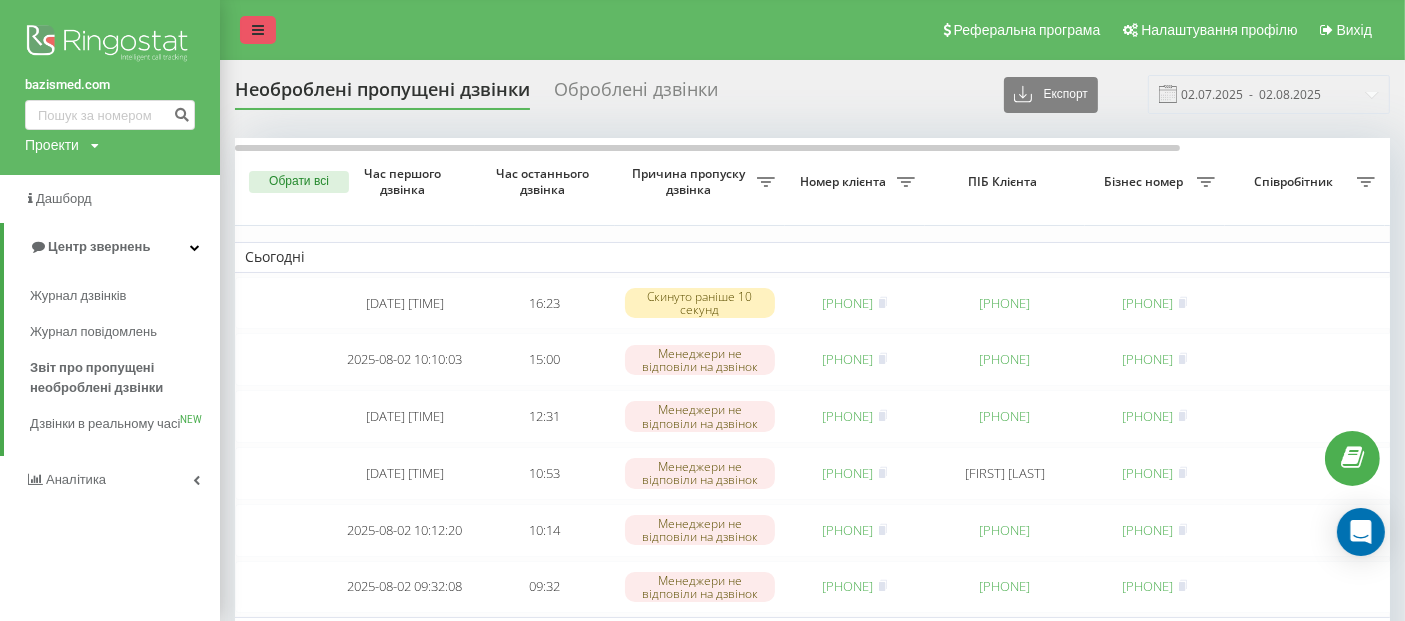click at bounding box center [258, 30] 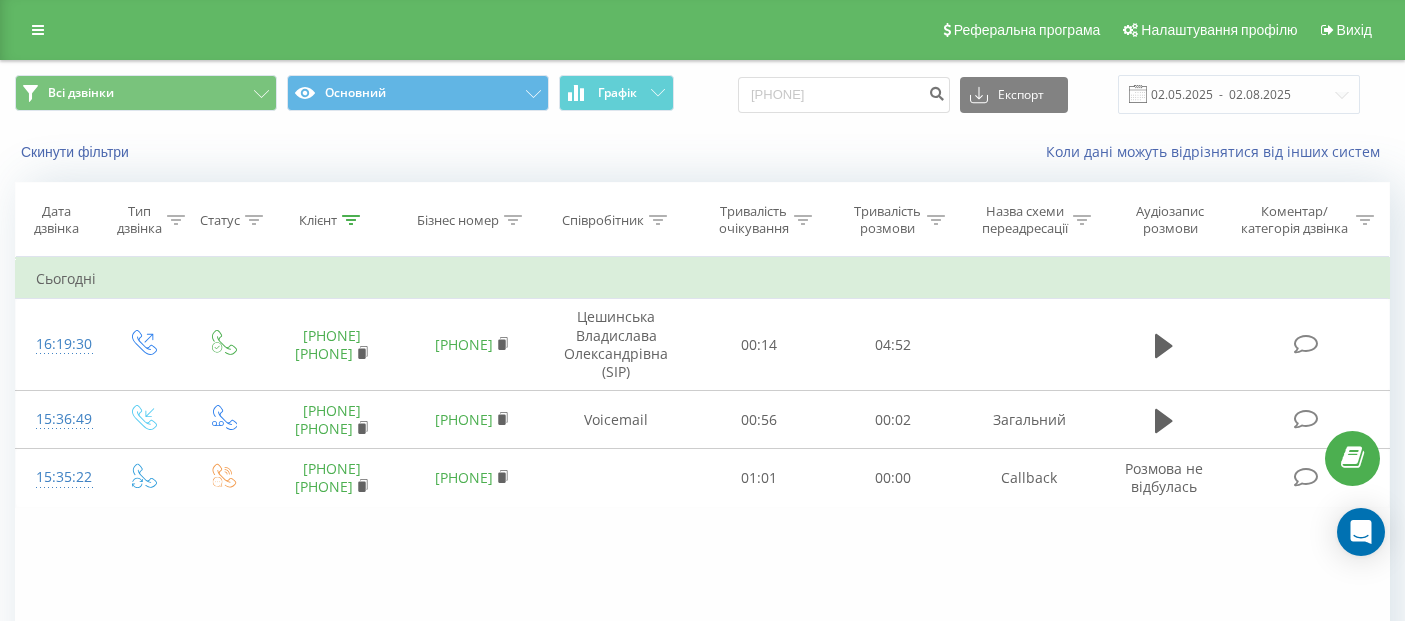 scroll, scrollTop: 0, scrollLeft: 0, axis: both 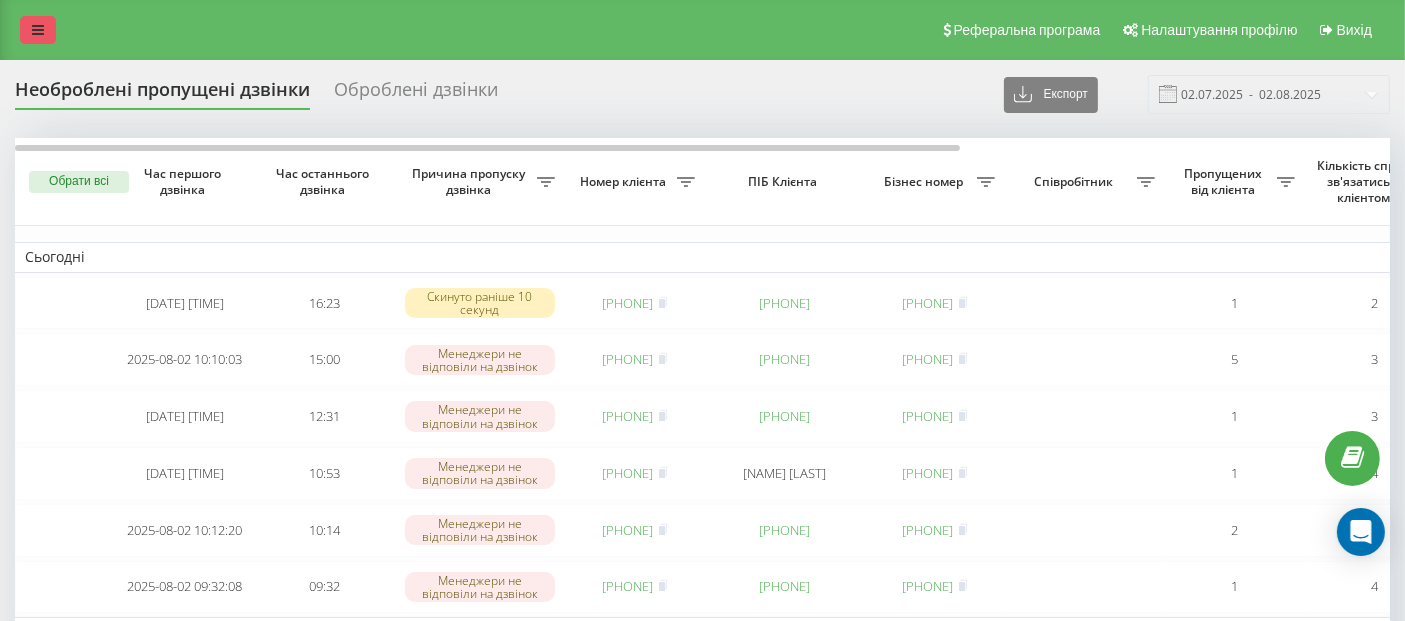 click at bounding box center (38, 30) 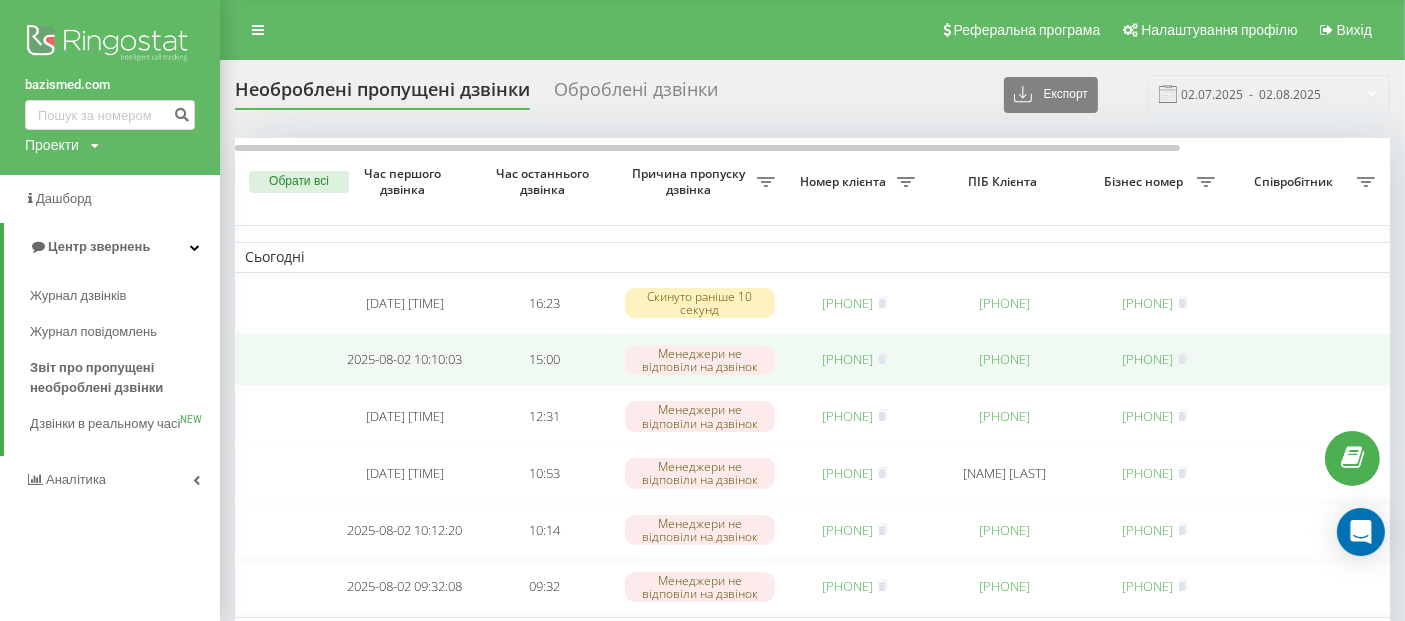 scroll, scrollTop: 0, scrollLeft: 0, axis: both 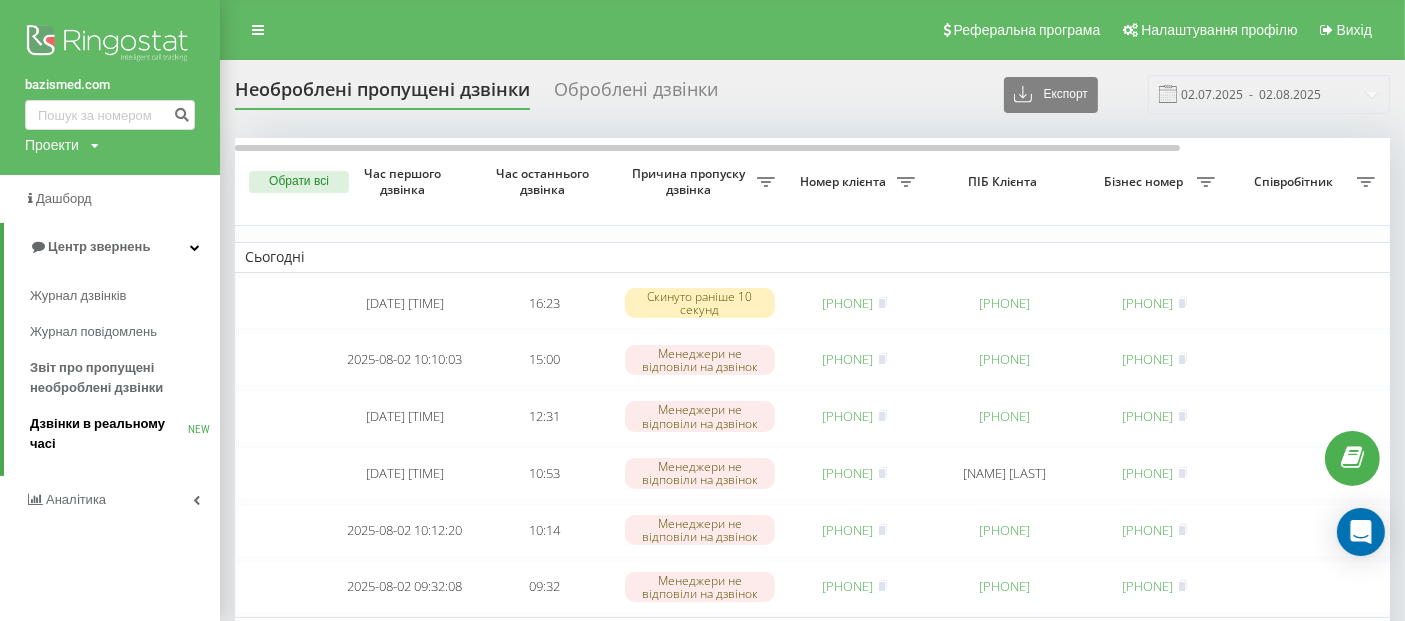 click on "Дзвінки в реальному часі" at bounding box center (109, 434) 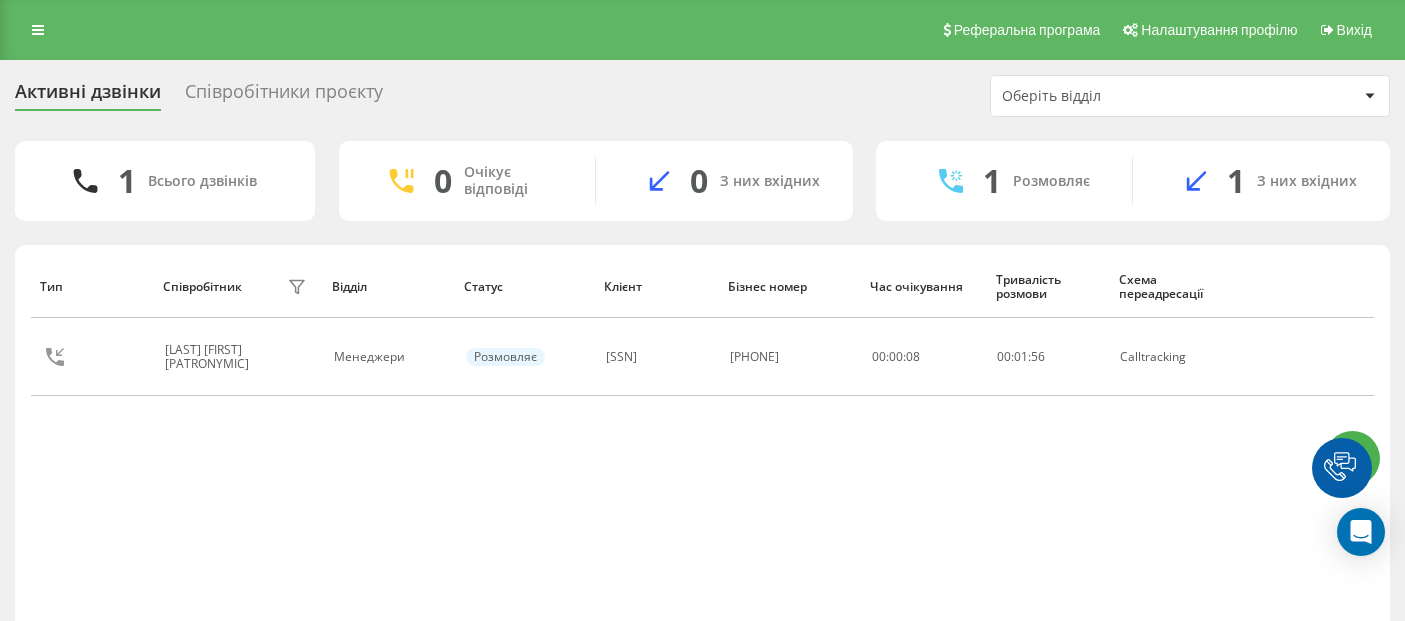 scroll, scrollTop: 0, scrollLeft: 0, axis: both 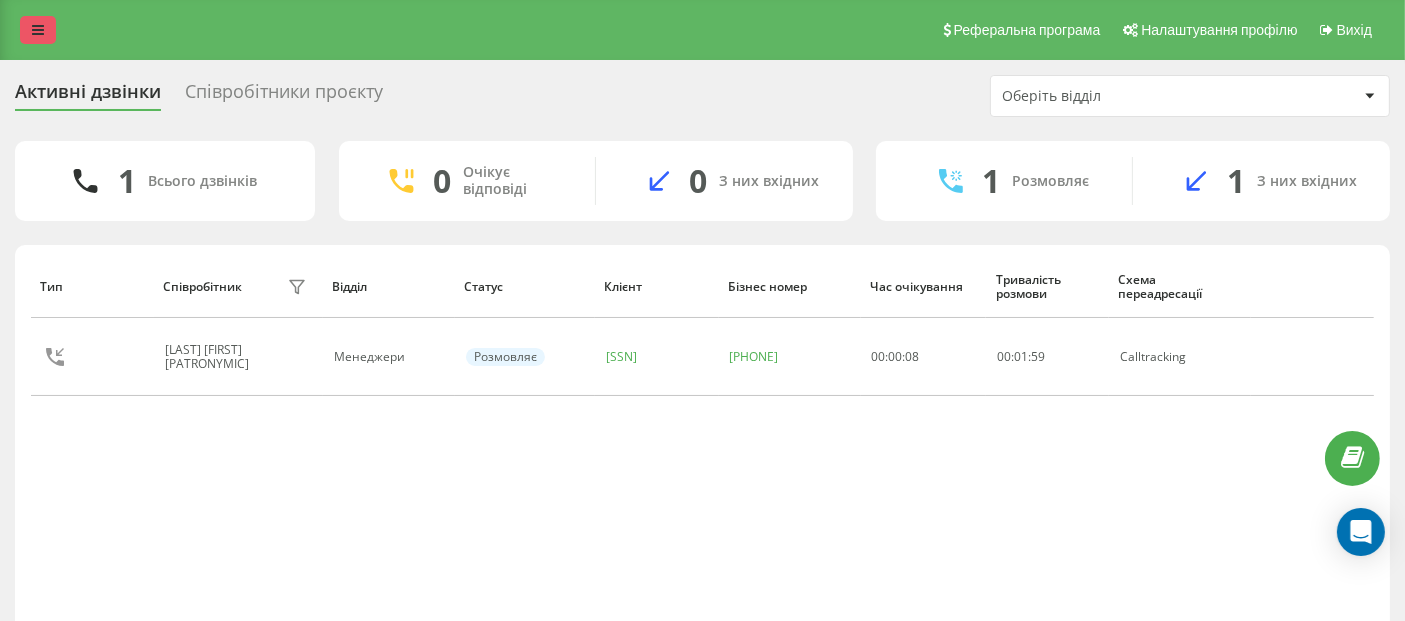 drag, startPoint x: 54, startPoint y: 45, endPoint x: 49, endPoint y: 32, distance: 13.928389 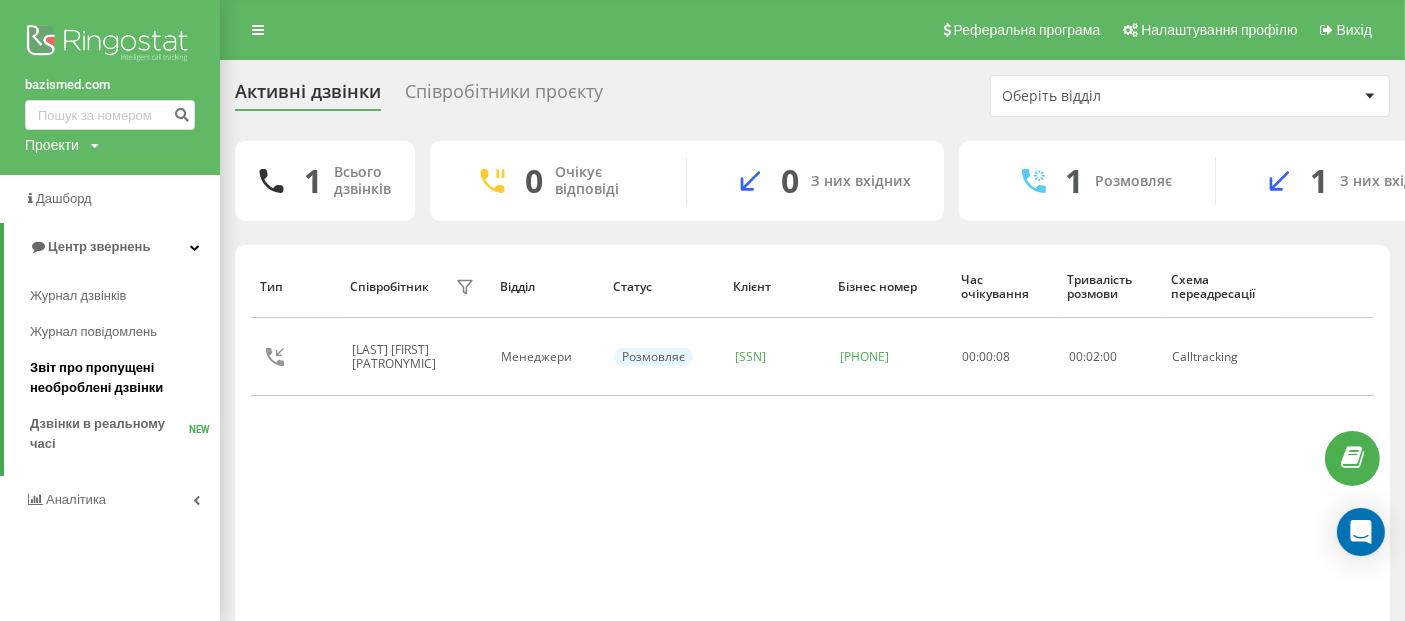 click on "Звіт про пропущені необроблені дзвінки" at bounding box center (120, 378) 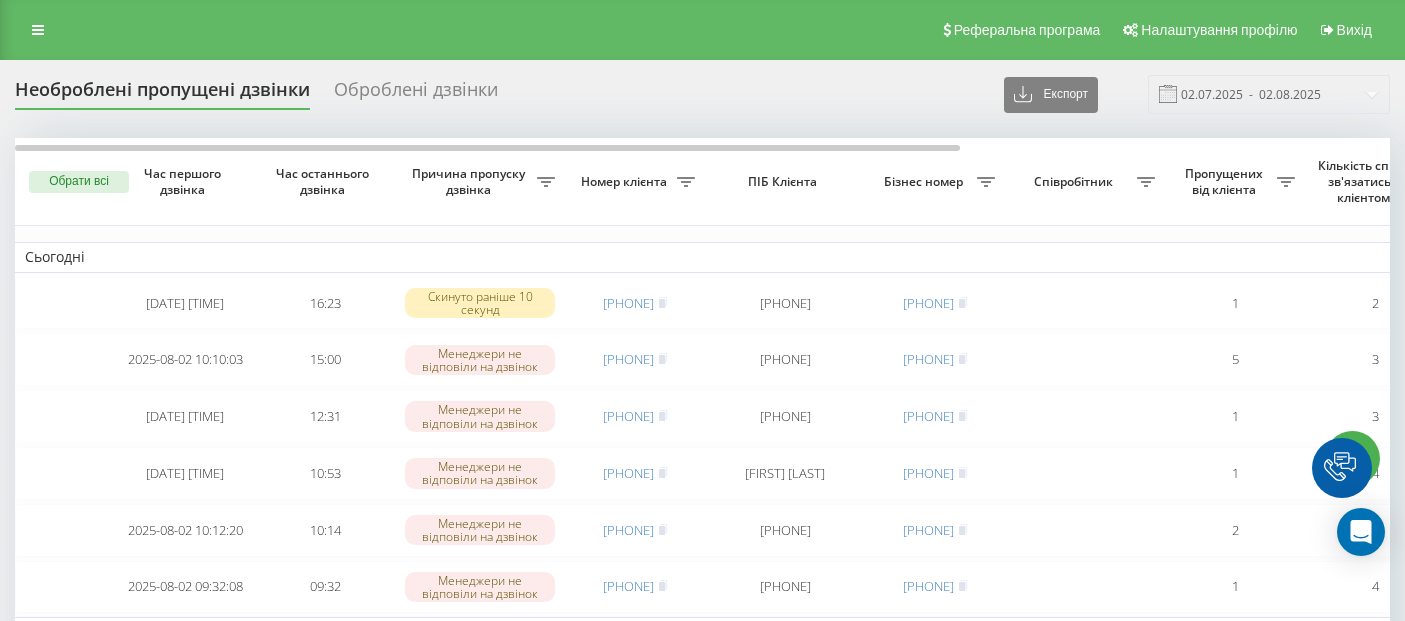 scroll, scrollTop: 0, scrollLeft: 0, axis: both 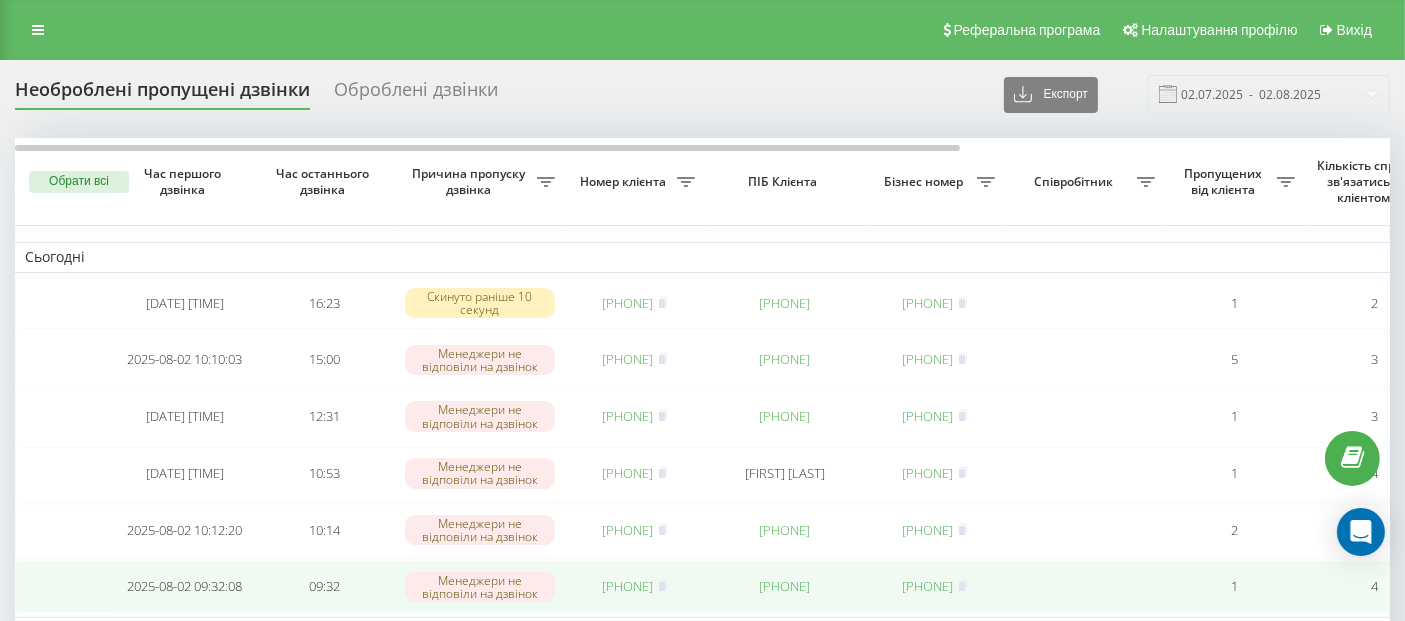 click on "[PHONE]" at bounding box center [785, 587] 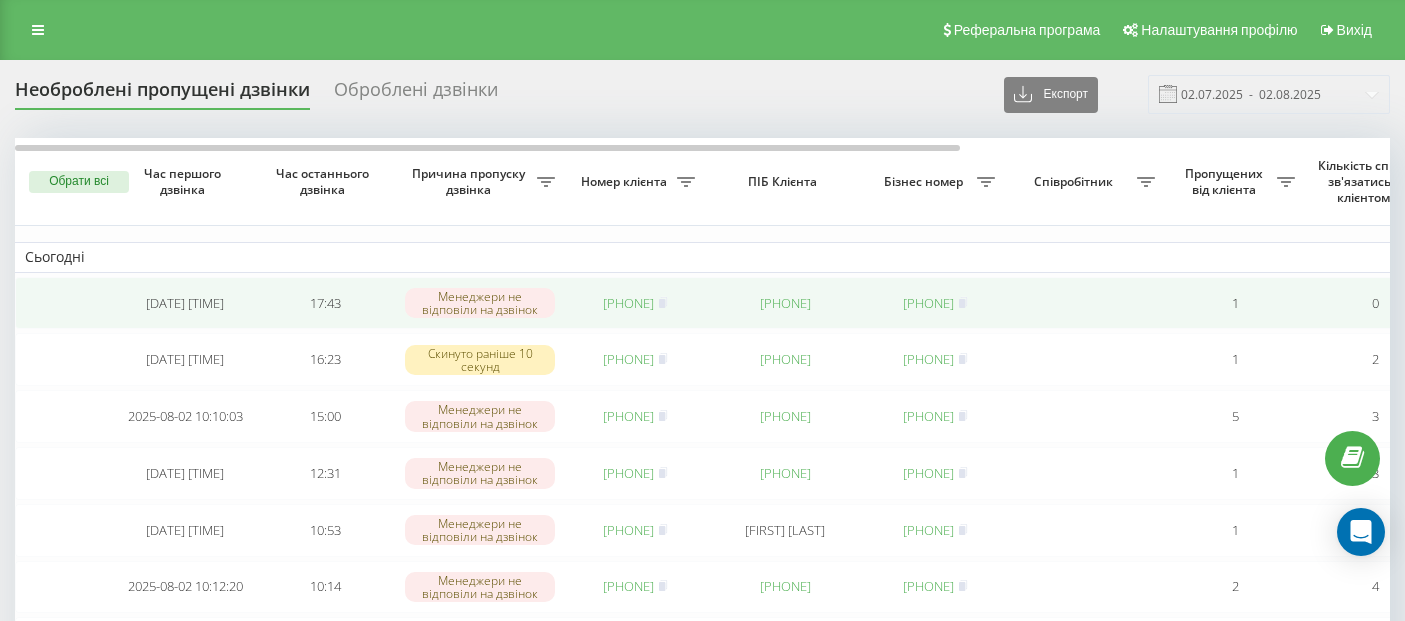 scroll, scrollTop: 0, scrollLeft: 0, axis: both 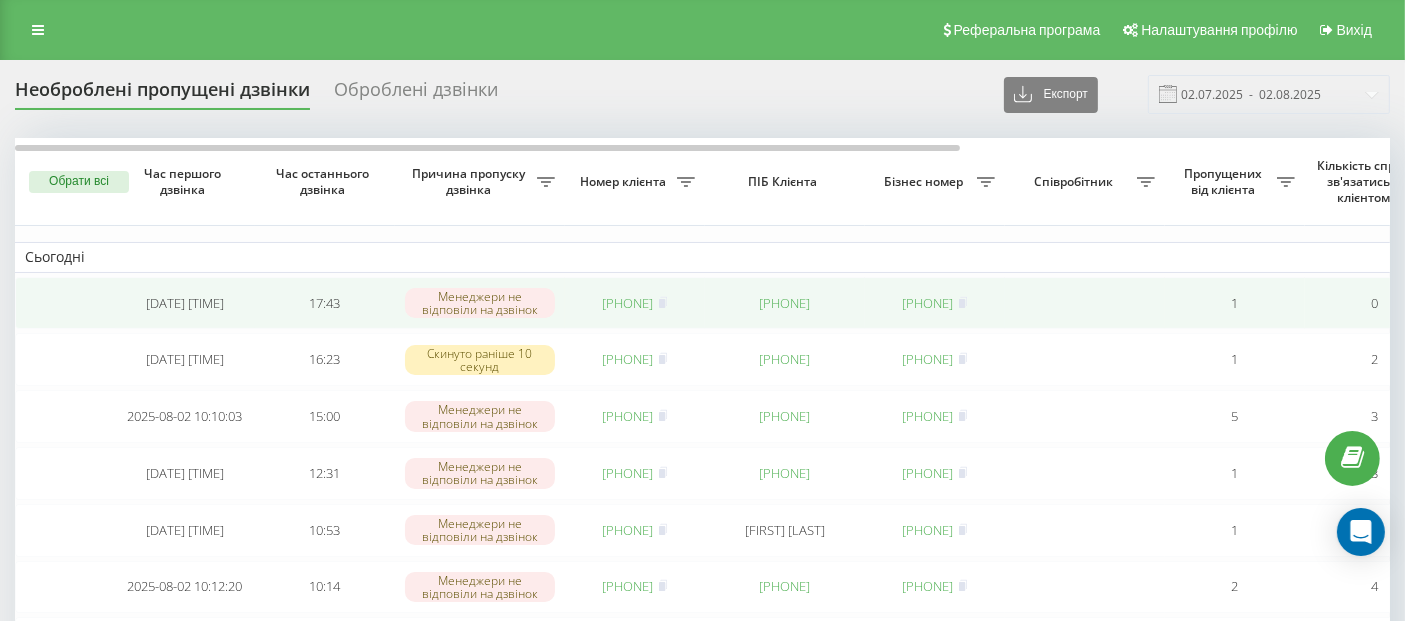 click on "[PHONE]" at bounding box center [628, 303] 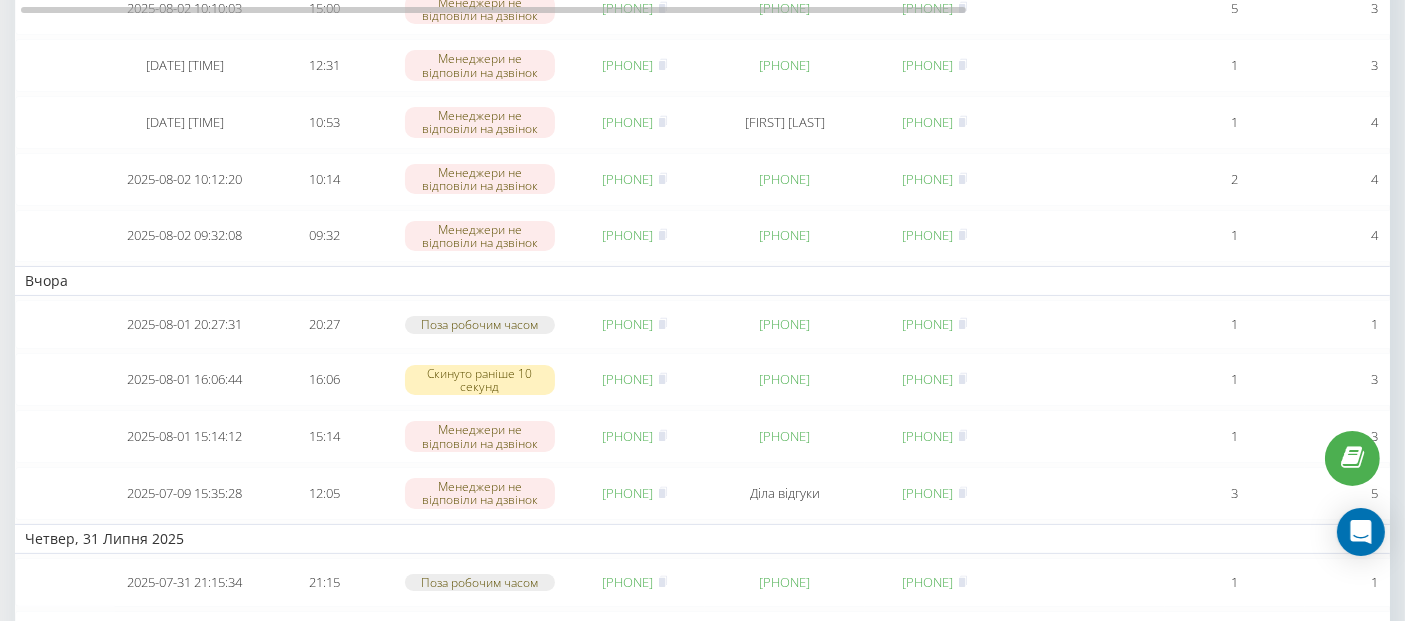 scroll, scrollTop: 0, scrollLeft: 0, axis: both 